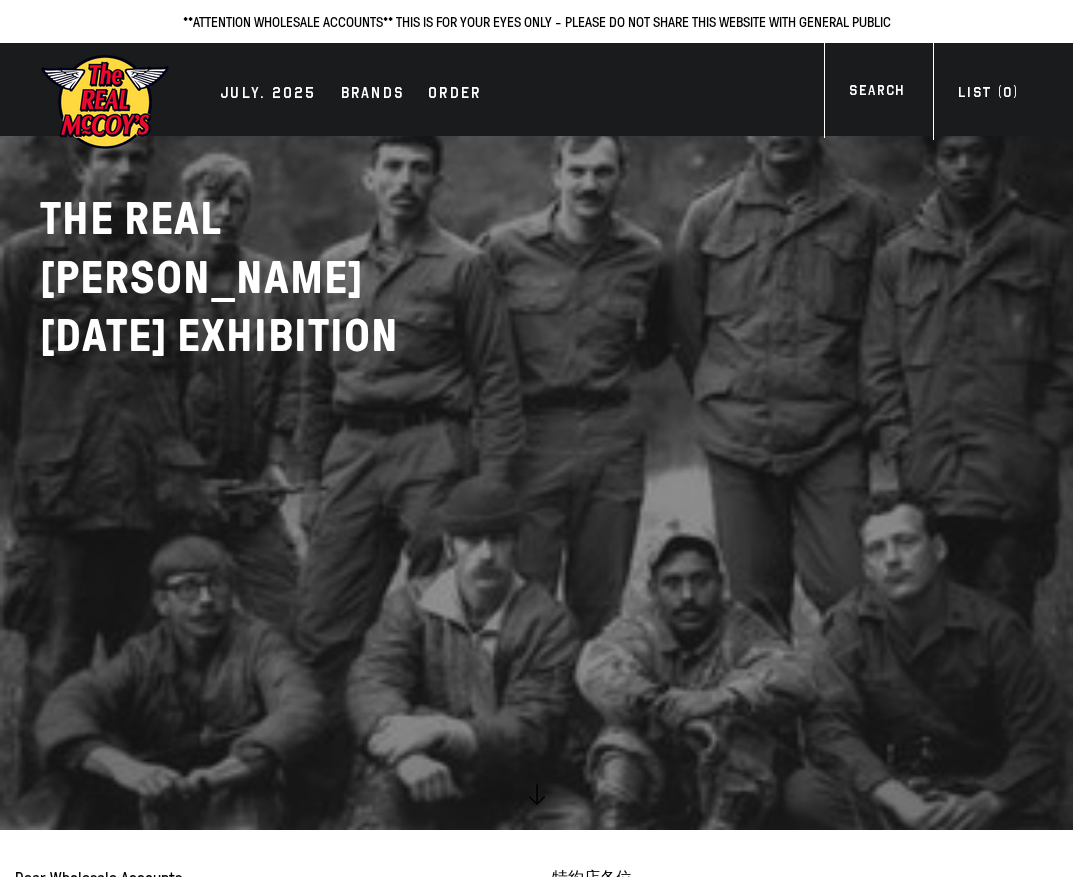 scroll, scrollTop: 0, scrollLeft: 0, axis: both 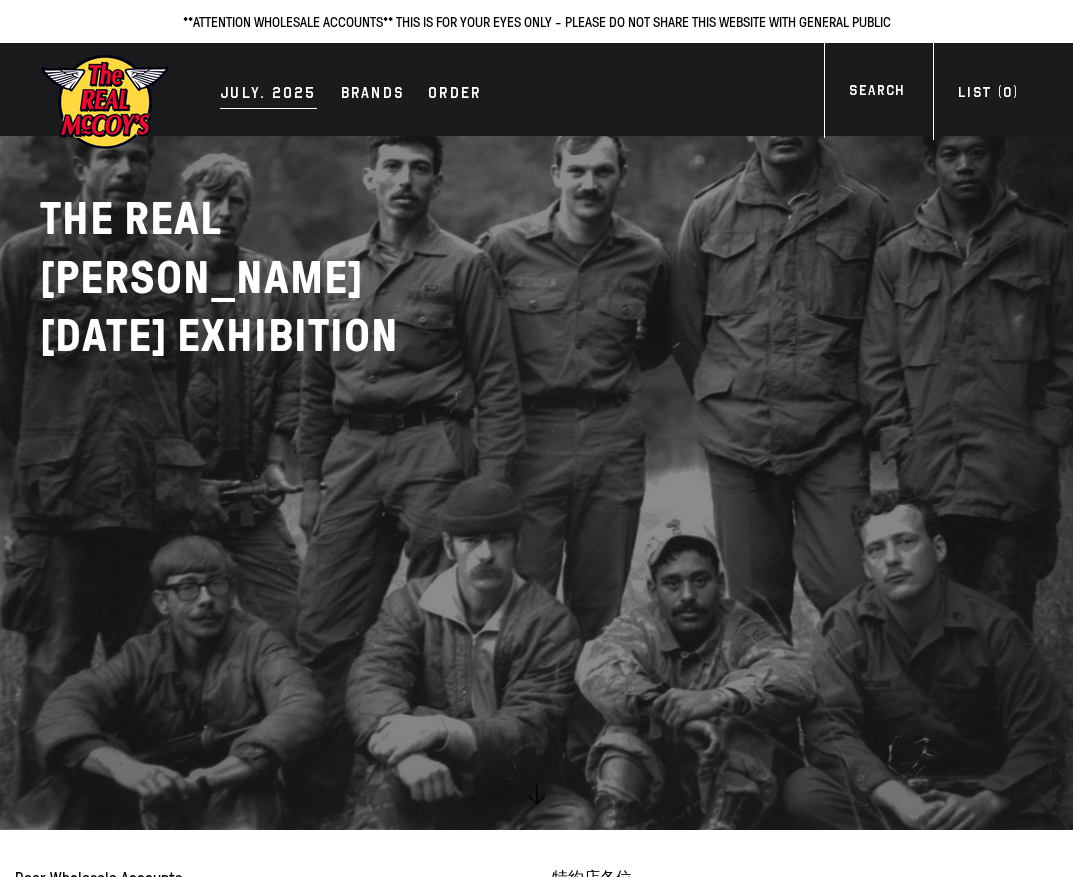 click on "JULY. 2025" at bounding box center [268, 95] 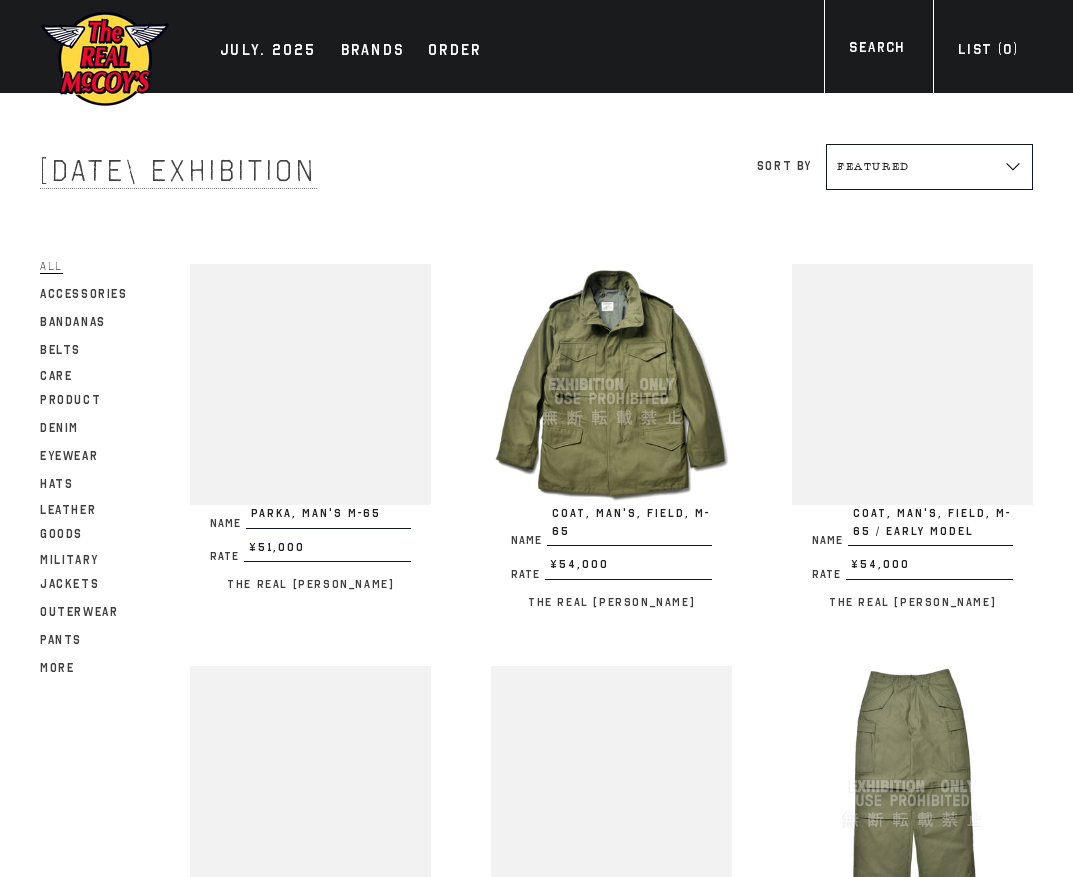 scroll, scrollTop: 0, scrollLeft: 0, axis: both 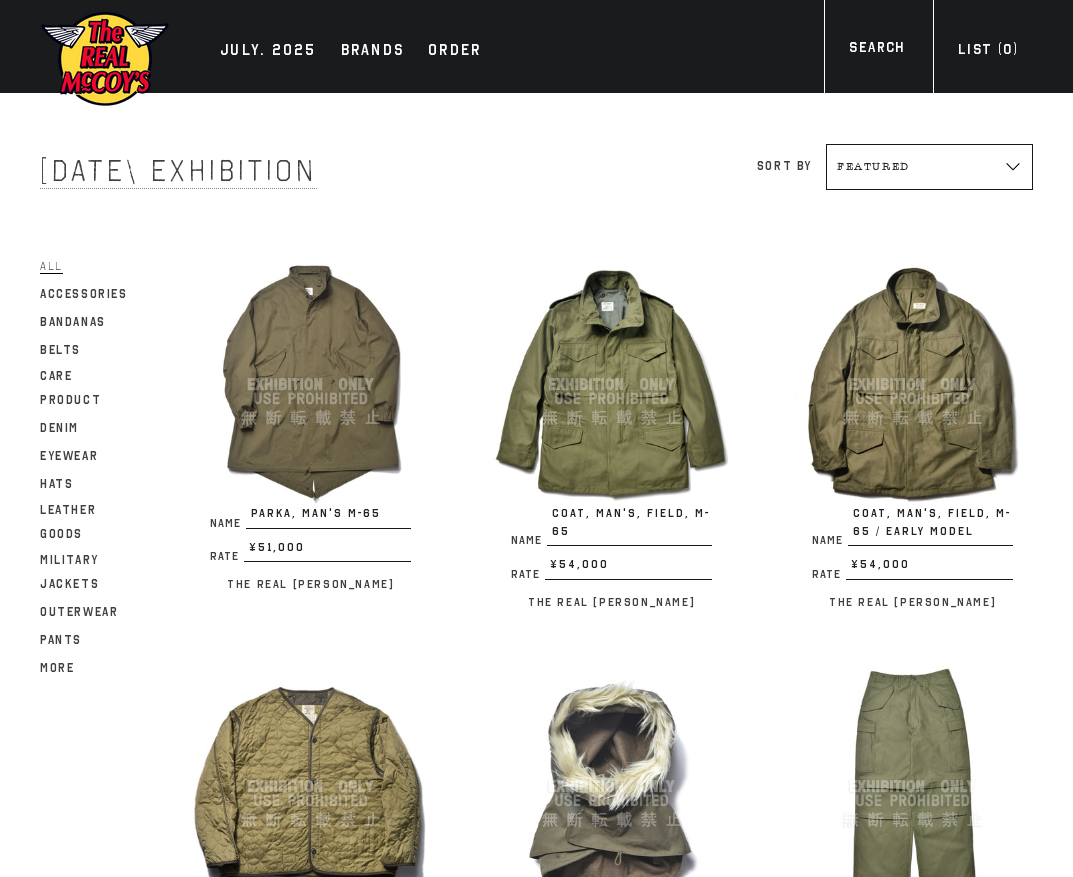 click on "Filter
All
Accessories
Bandanas
Belts
Care Product
Denim
Eyewear
Hats
Leather Goods
Military Jackets
Outerwear
Pants
Shirts
Shorts
Socks" at bounding box center [506, 1937] 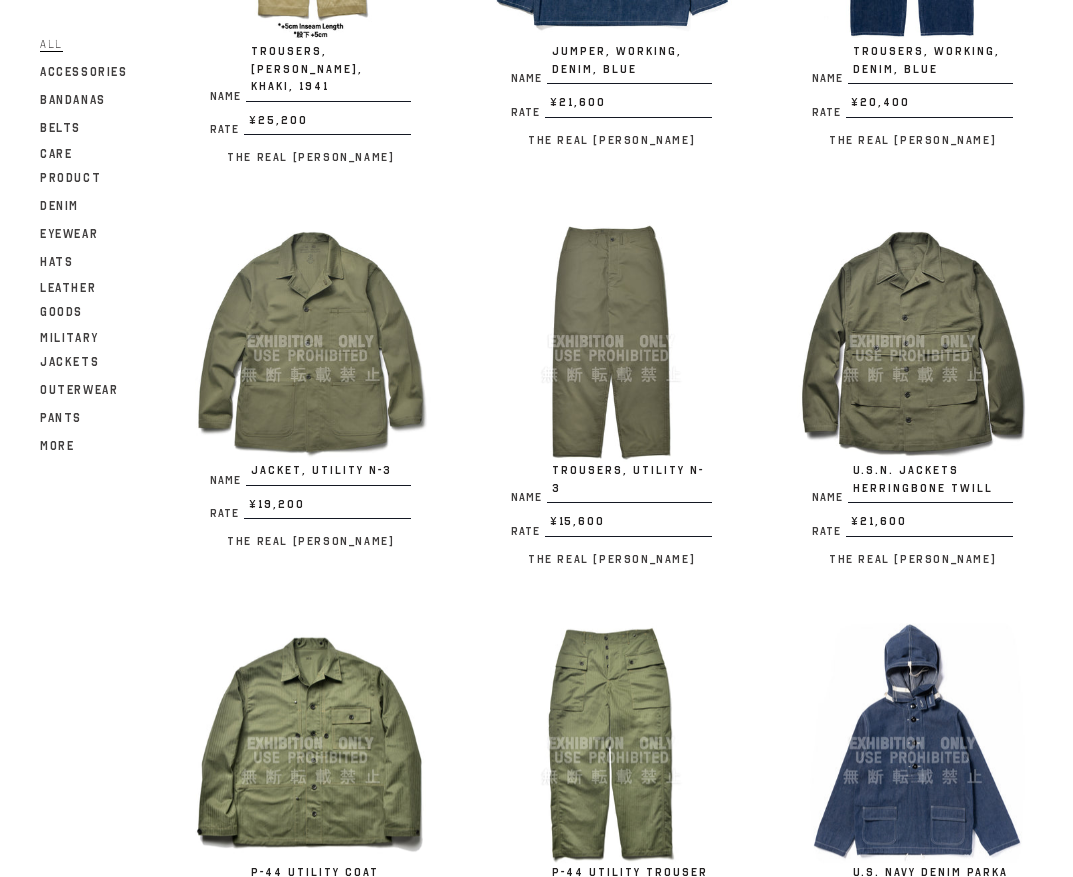 scroll, scrollTop: 2167, scrollLeft: 0, axis: vertical 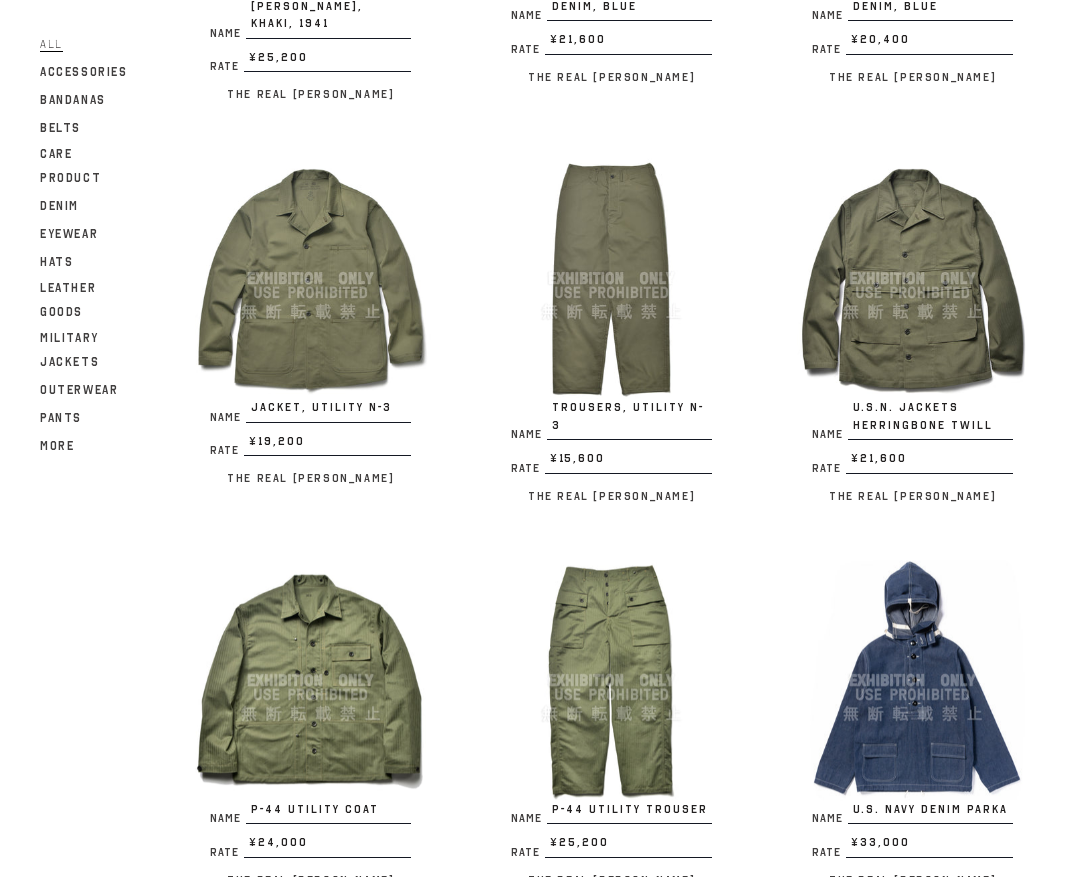 click on "Filter
All
Accessories
Bandanas
Belts
Care Product
Denim
Eyewear
Hats
Leather Goods
Military Jackets
Outerwear
Pants
Shirts
Shorts
Socks" at bounding box center (506, -230) 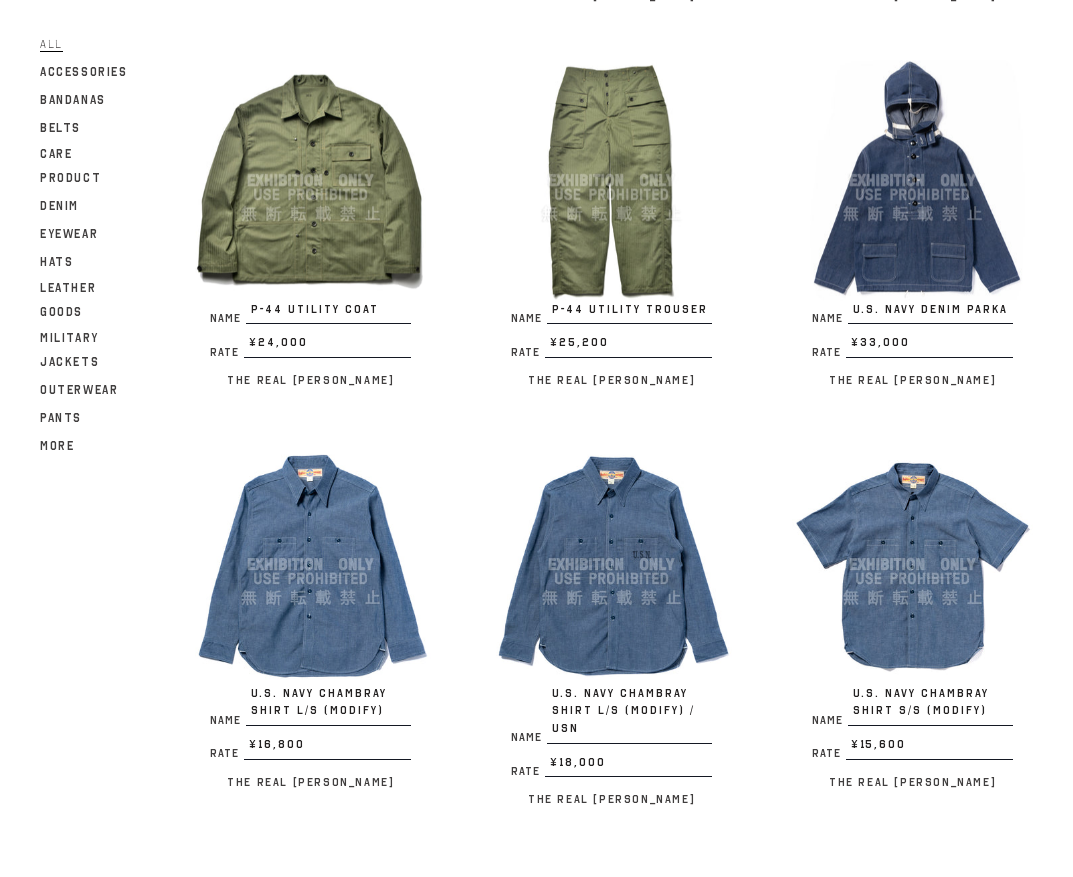 scroll, scrollTop: 2333, scrollLeft: 0, axis: vertical 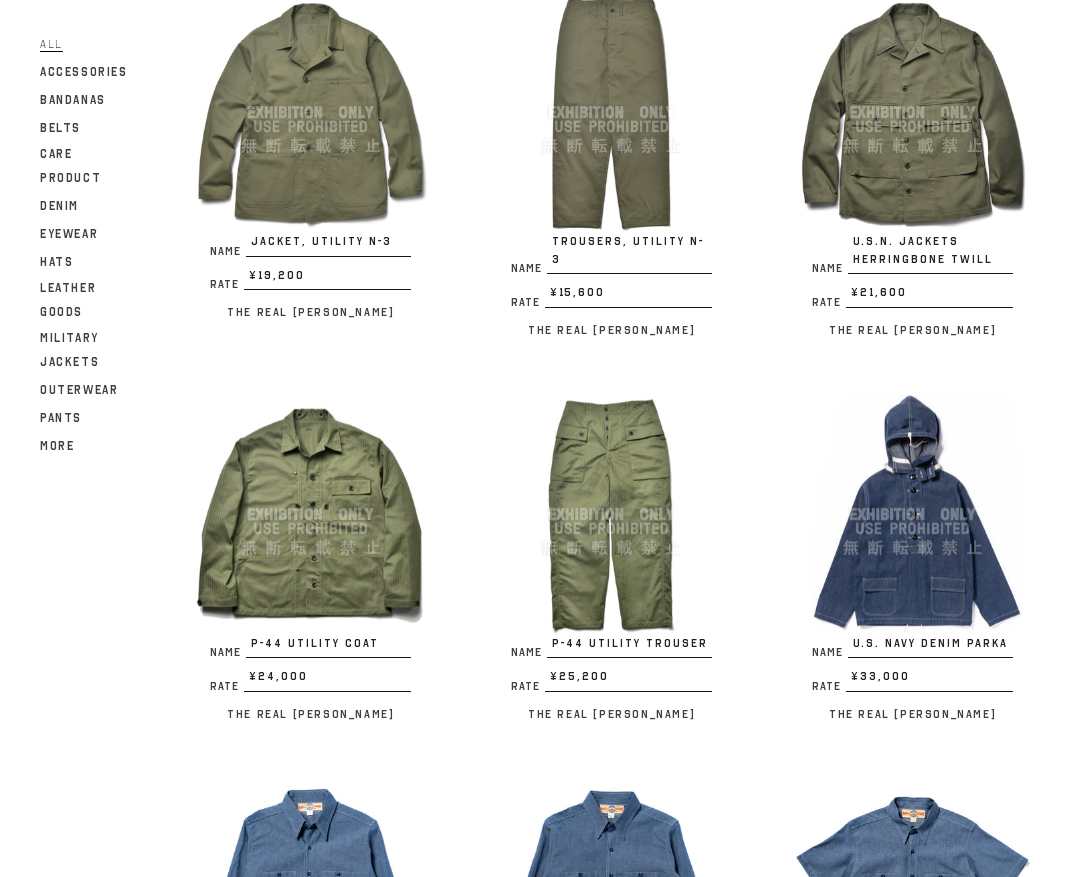 click at bounding box center [310, 514] 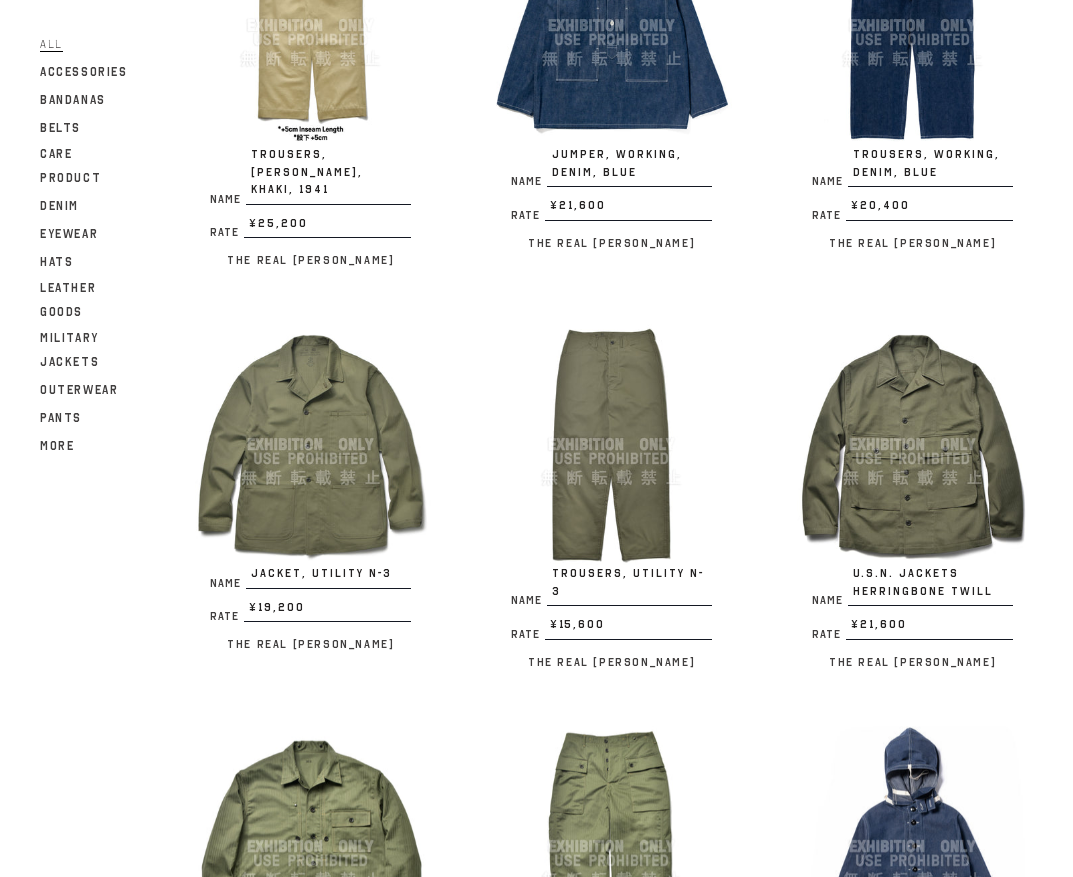 scroll, scrollTop: 2000, scrollLeft: 0, axis: vertical 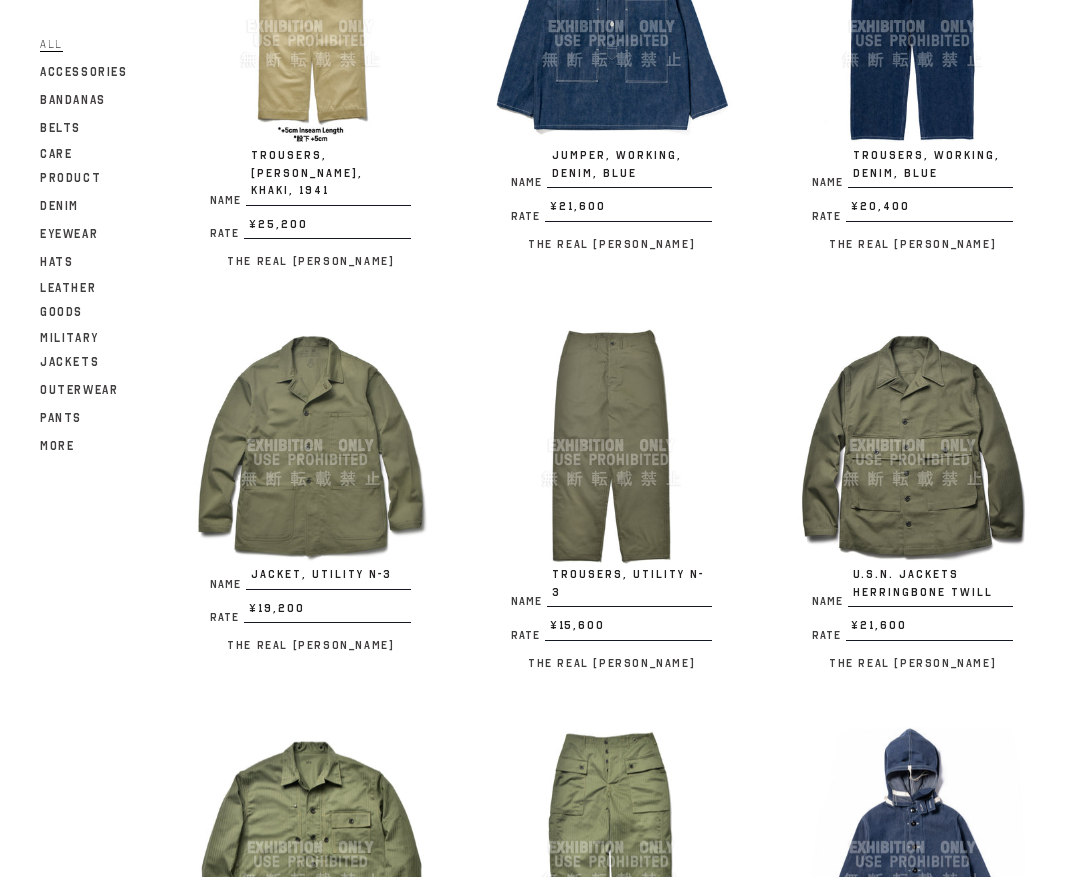 click at bounding box center (912, 445) 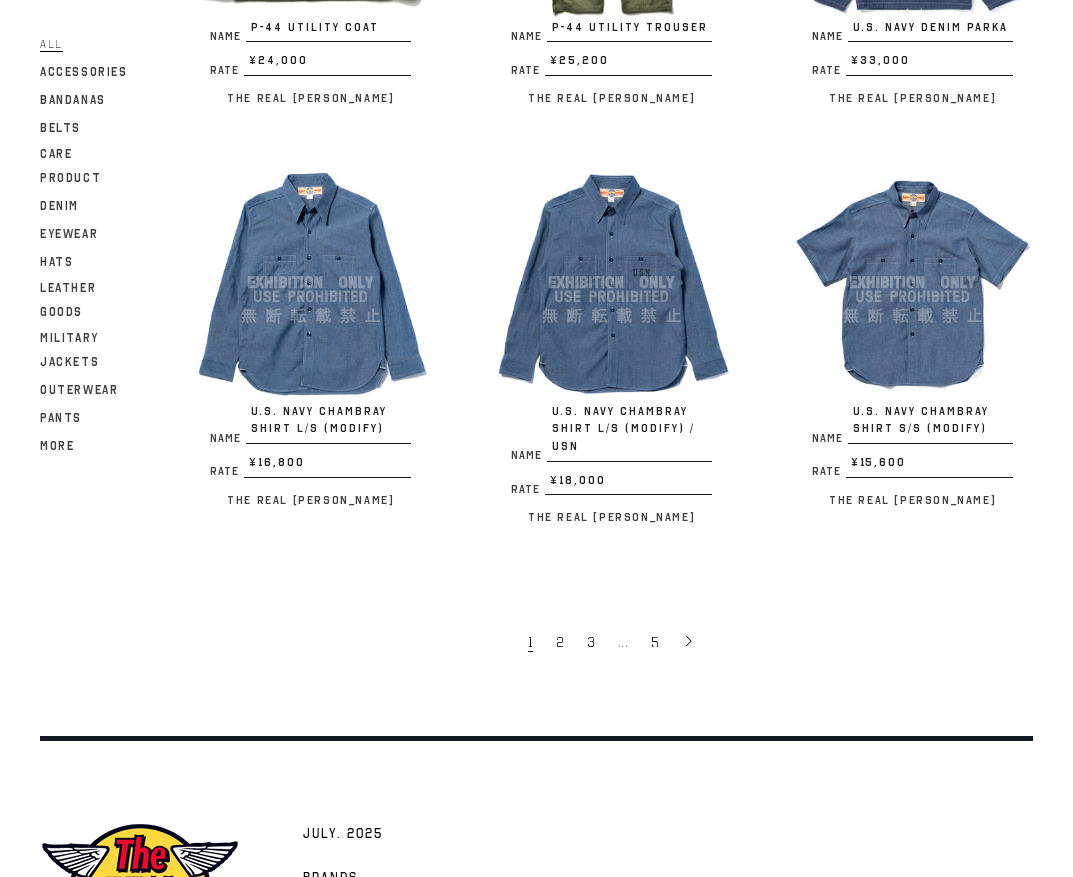 scroll, scrollTop: 3096, scrollLeft: 0, axis: vertical 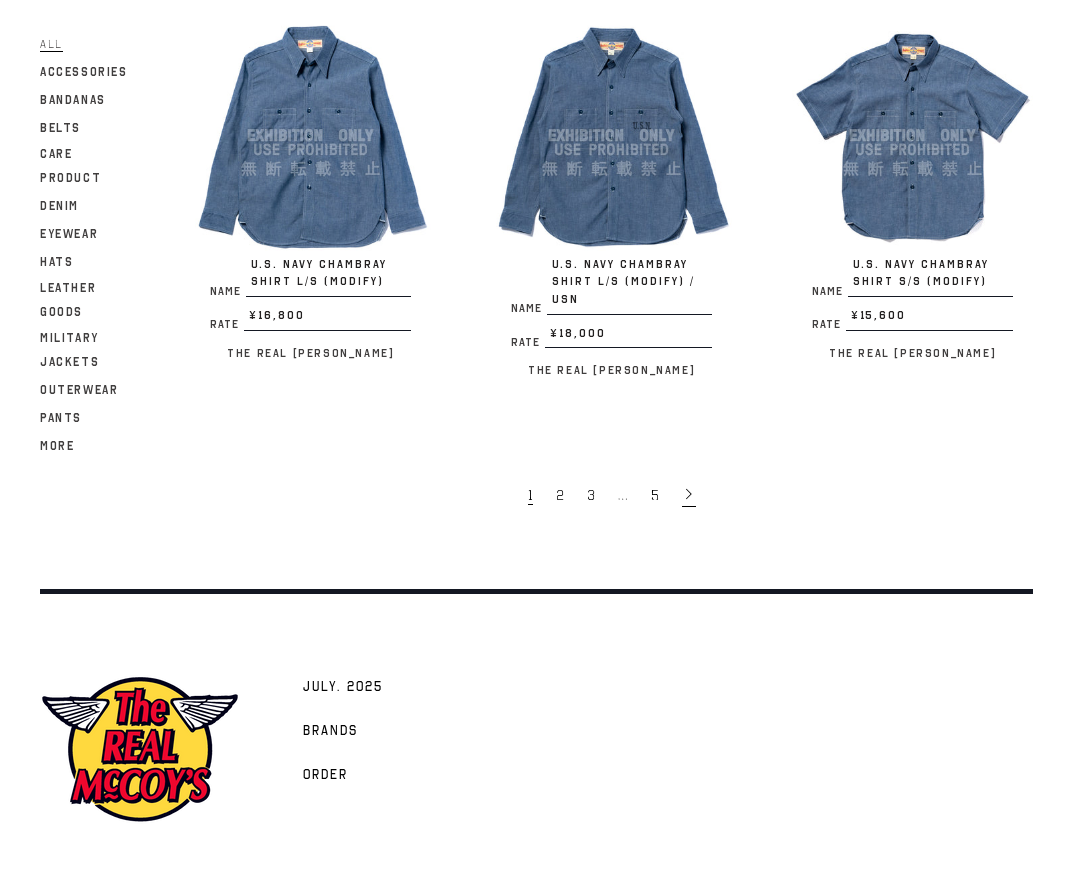 click 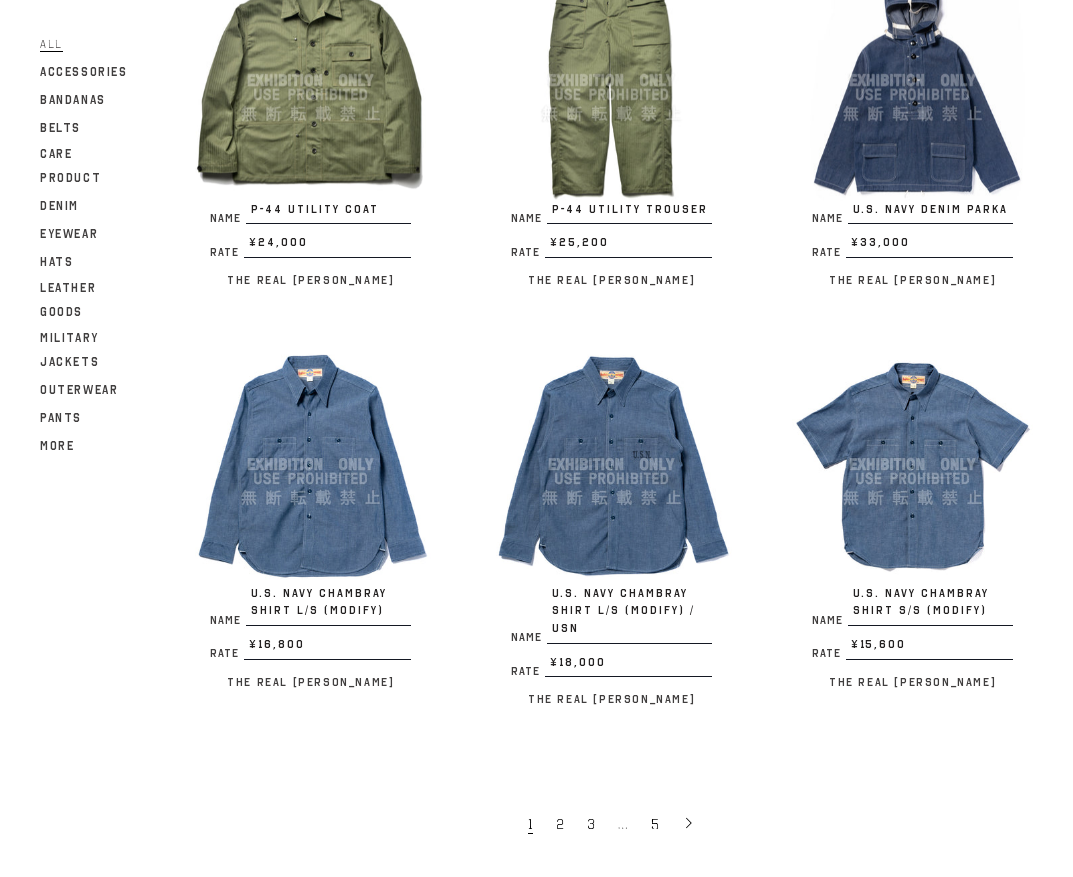 scroll, scrollTop: 2763, scrollLeft: 0, axis: vertical 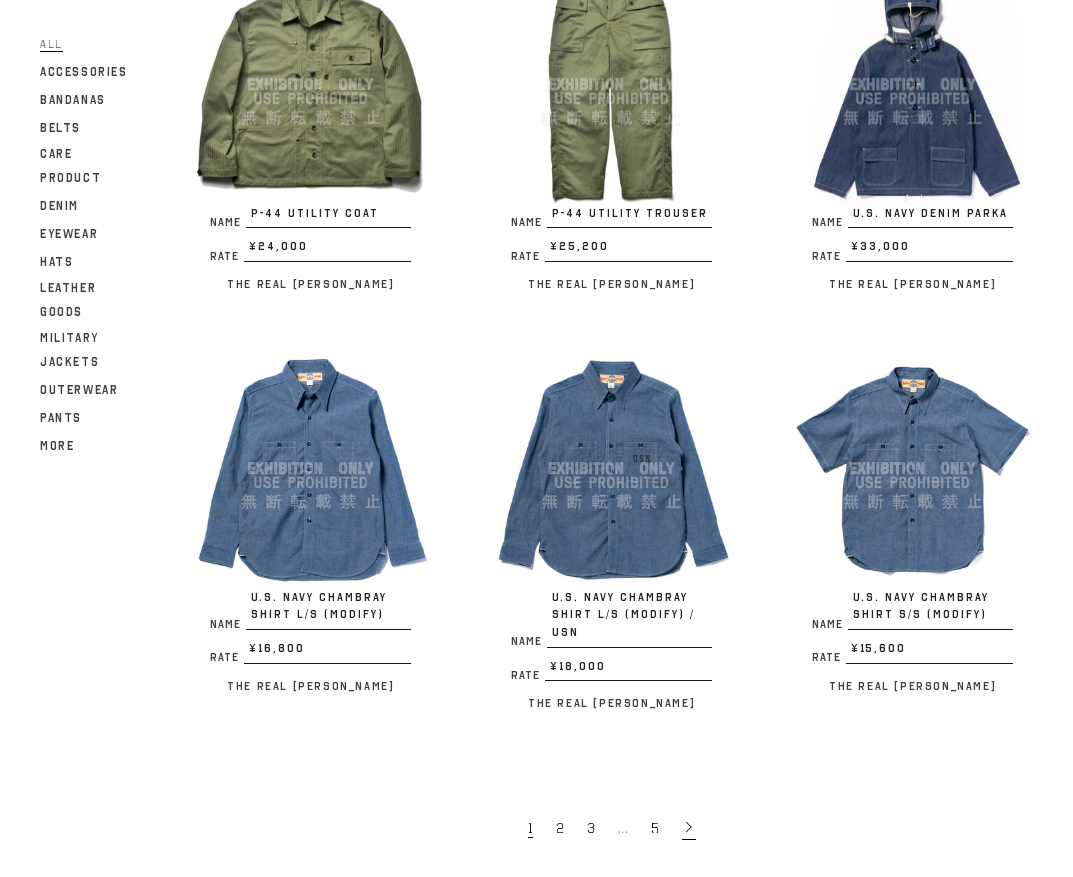 click at bounding box center (689, 827) 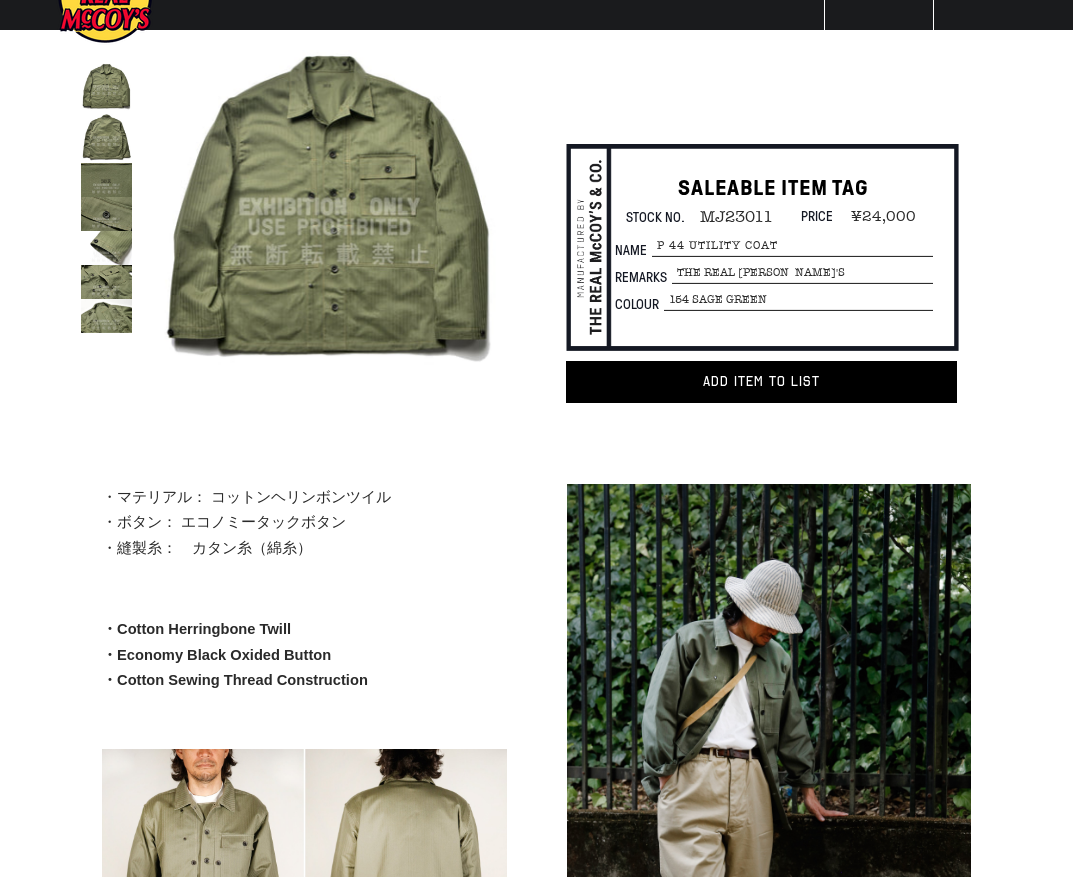 scroll, scrollTop: 0, scrollLeft: 0, axis: both 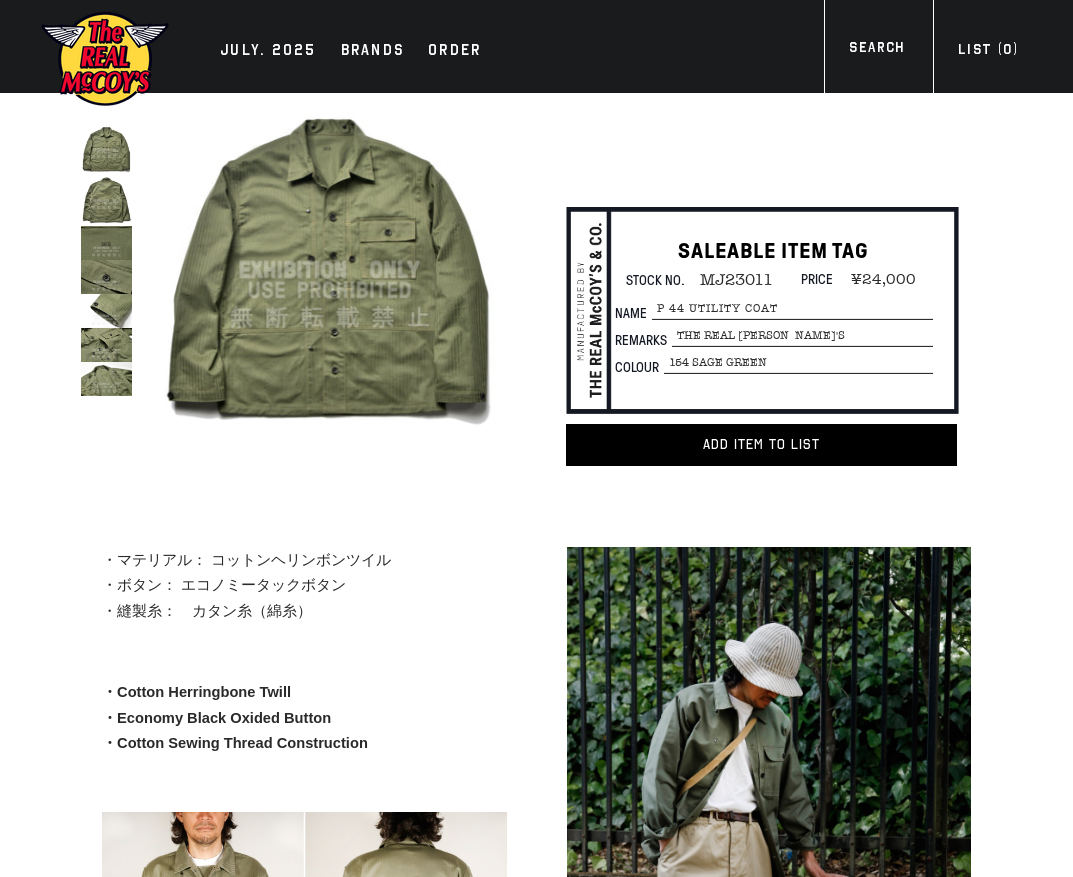 click on "About
・マテリアル： コットンヘリンボンツイル ・ボタン： エコノミータックボタン ・縫製糸：　カタン糸（綿糸）   ・Cotton Herringbone Twill ・Economy Black Oxided Button ・Cotton Sewing Thread Construction" at bounding box center [274, 1131] 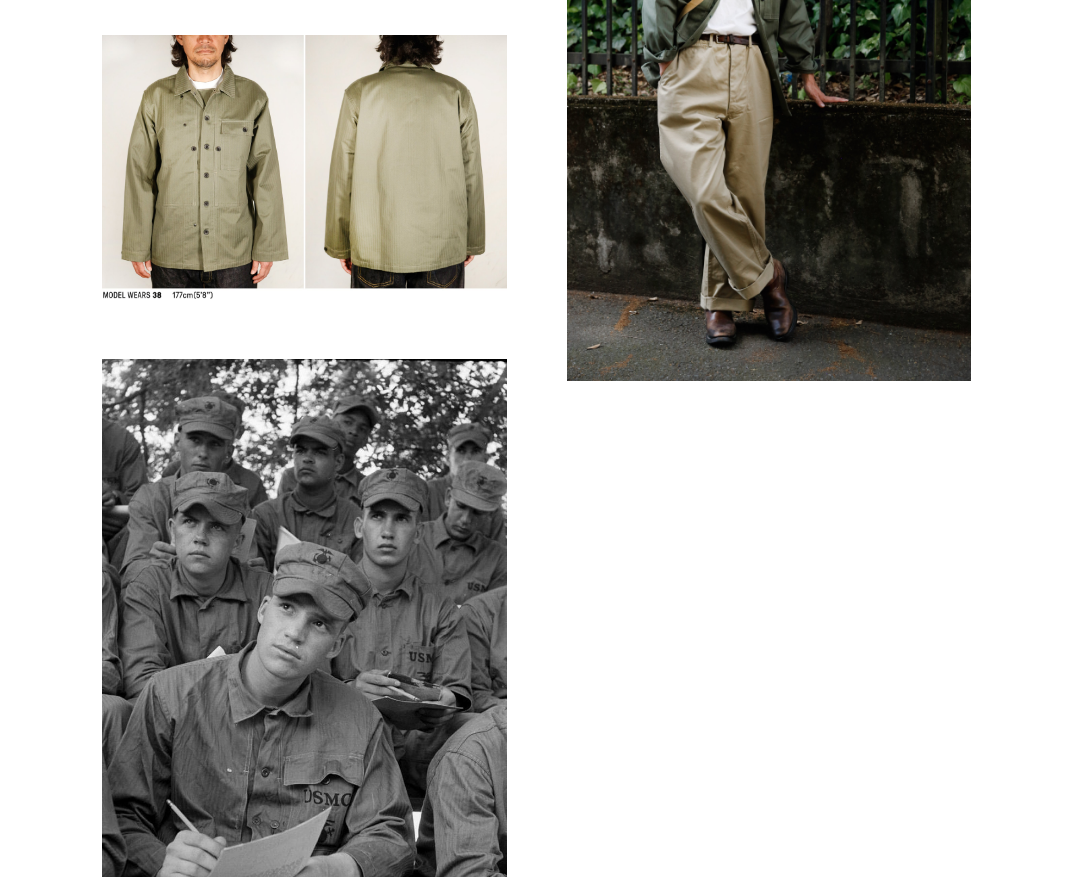 scroll, scrollTop: 1000, scrollLeft: 0, axis: vertical 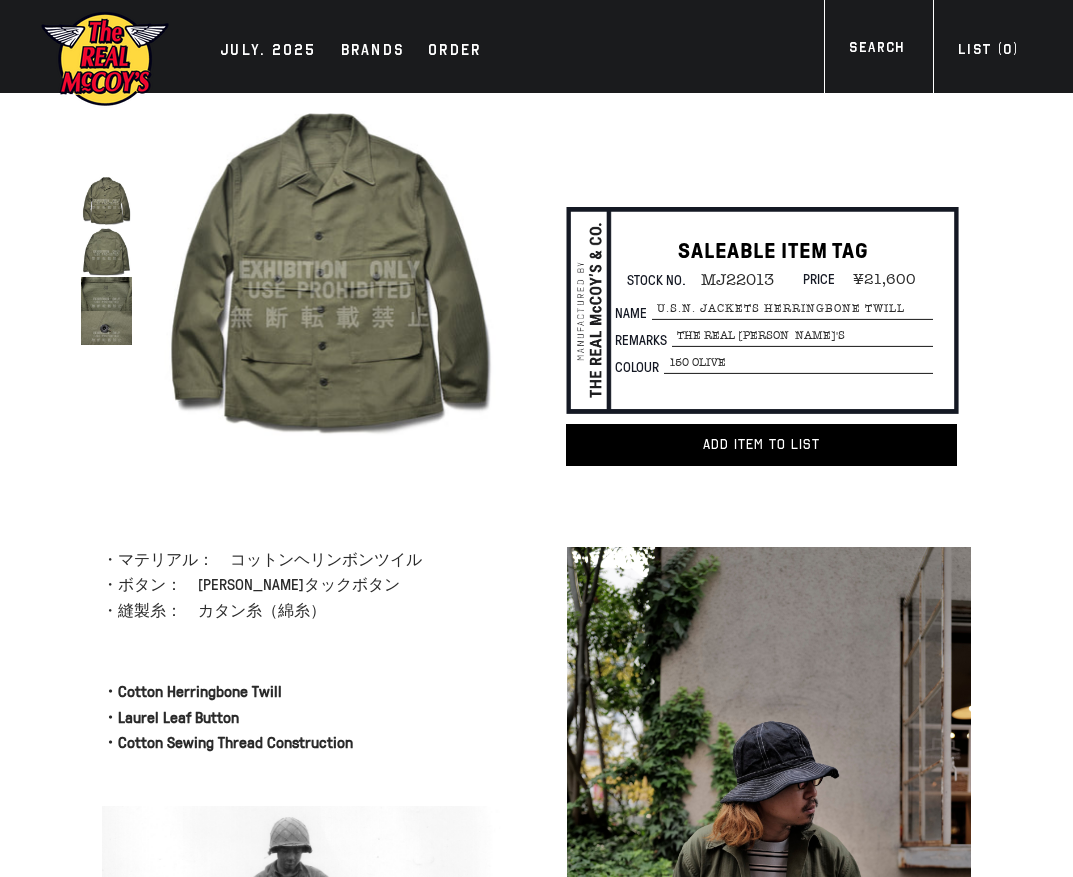 click at bounding box center (329, 270) 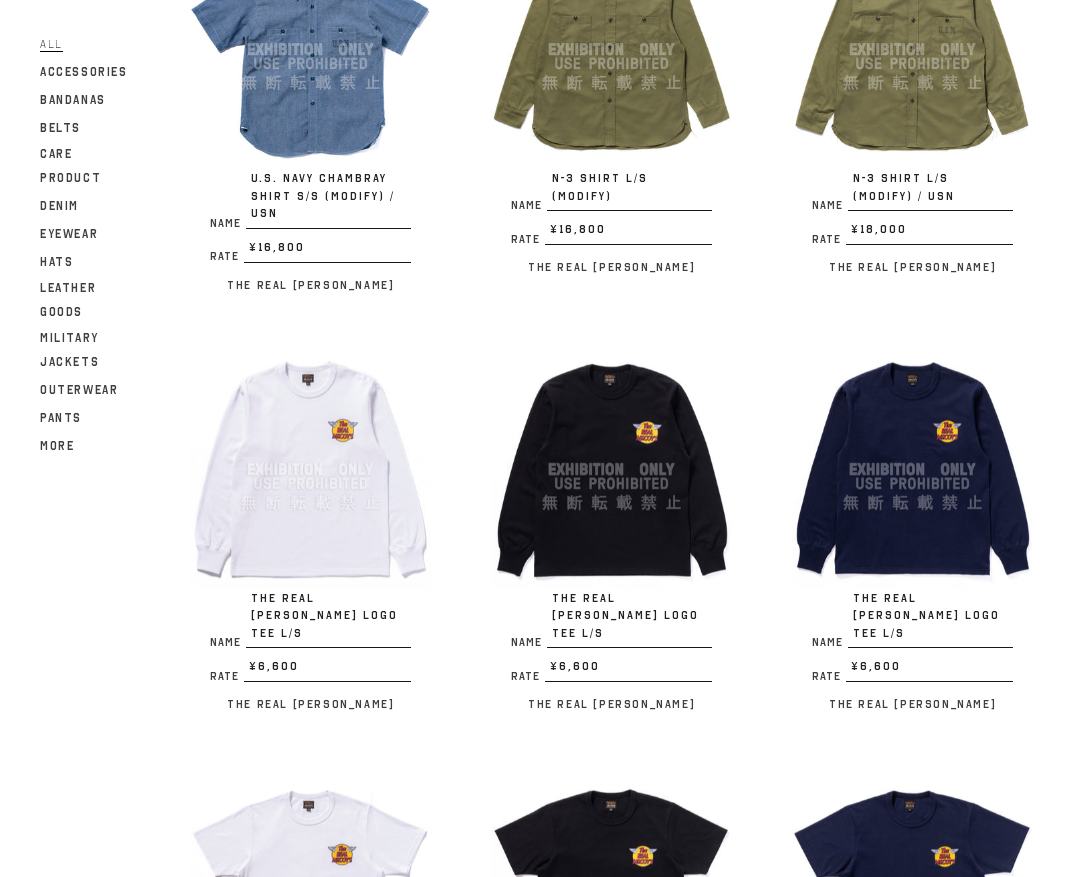 scroll, scrollTop: 0, scrollLeft: 0, axis: both 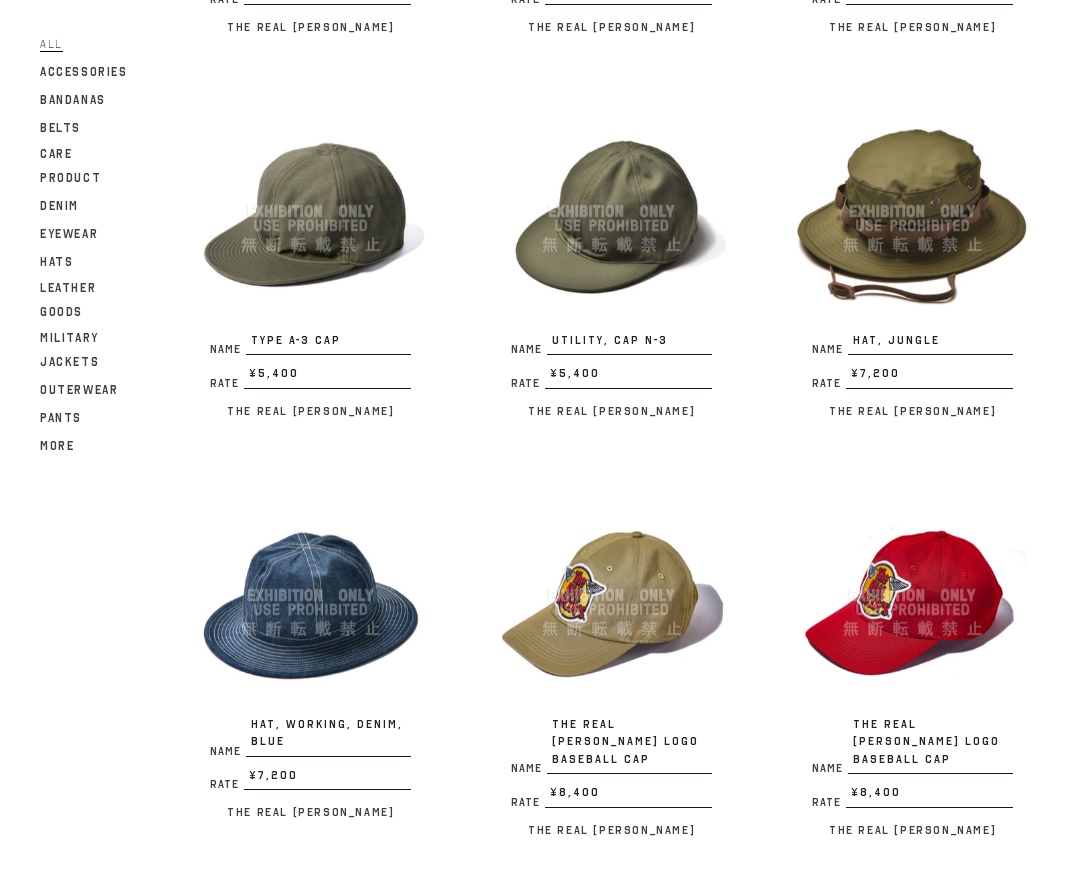 click on "Filter
All
Accessories
Bandanas
Belts
Care Product
Denim
Eyewear
Hats
Leather Goods
Military Jackets
Outerwear
Pants
Shirts
Shorts
Socks" at bounding box center (506, 122) 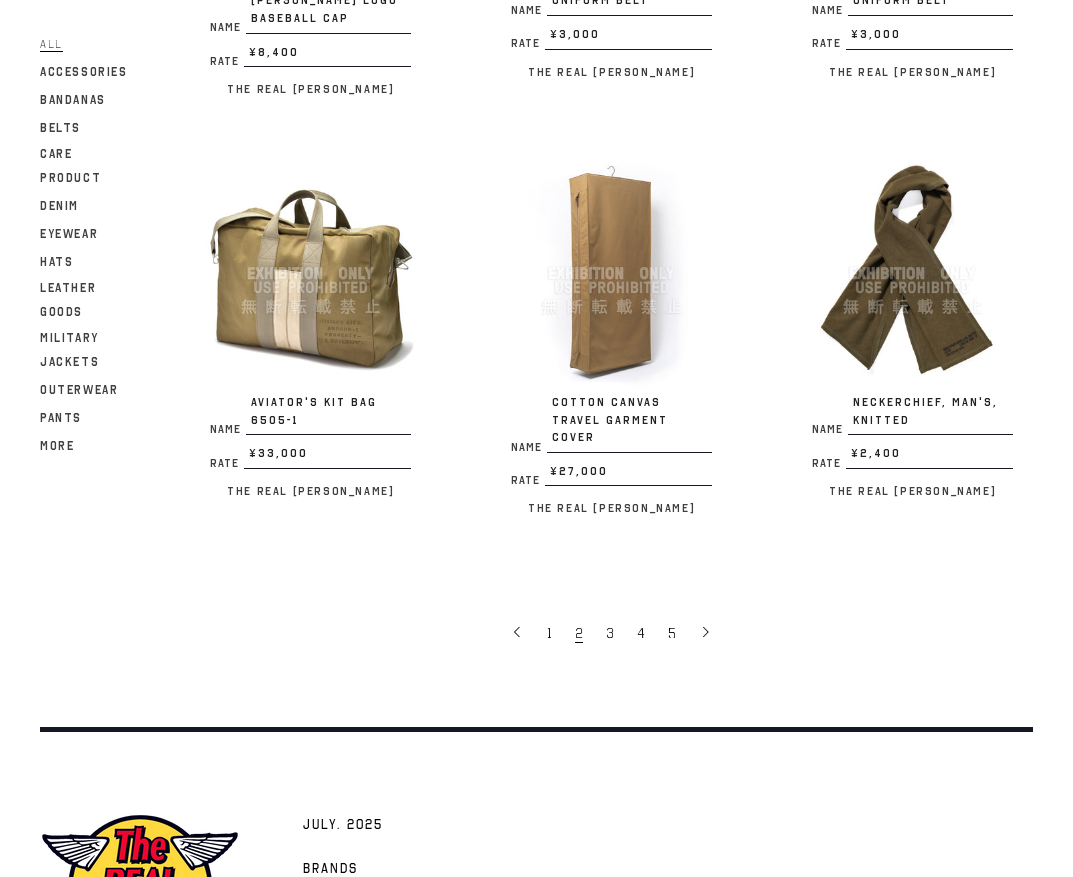 scroll, scrollTop: 3000, scrollLeft: 0, axis: vertical 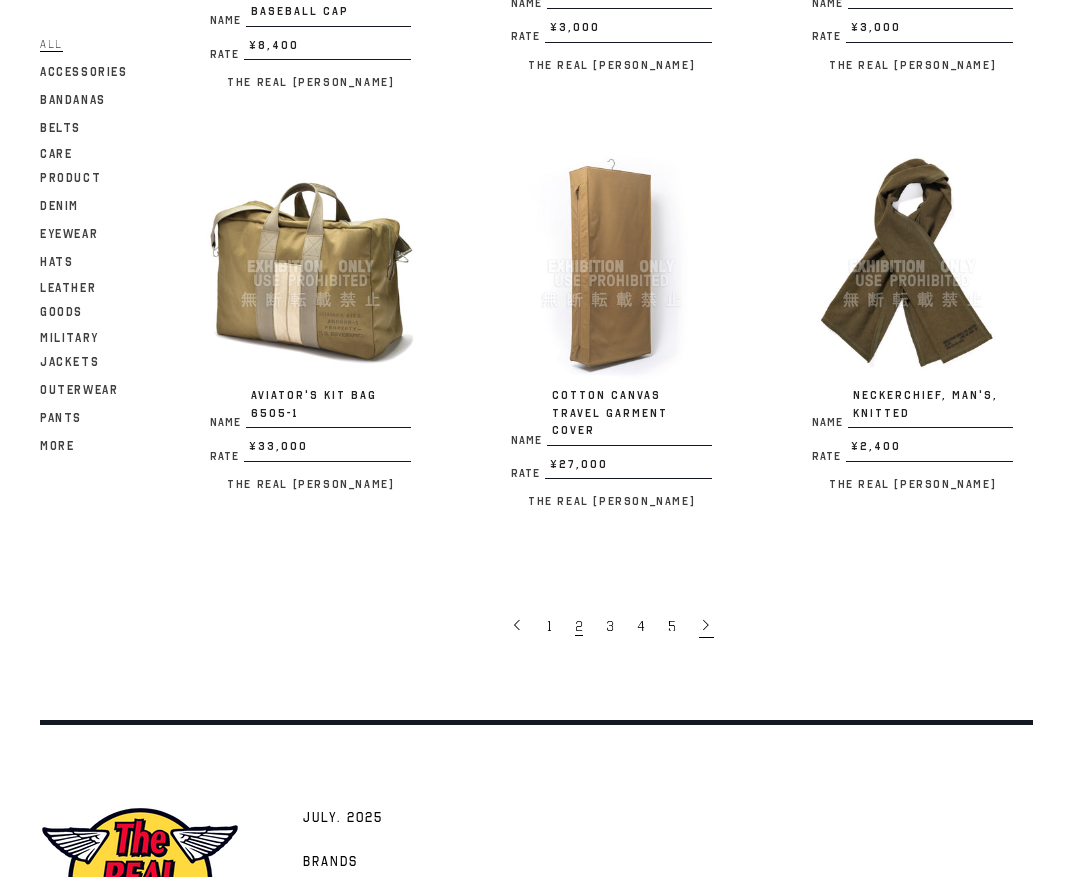 click 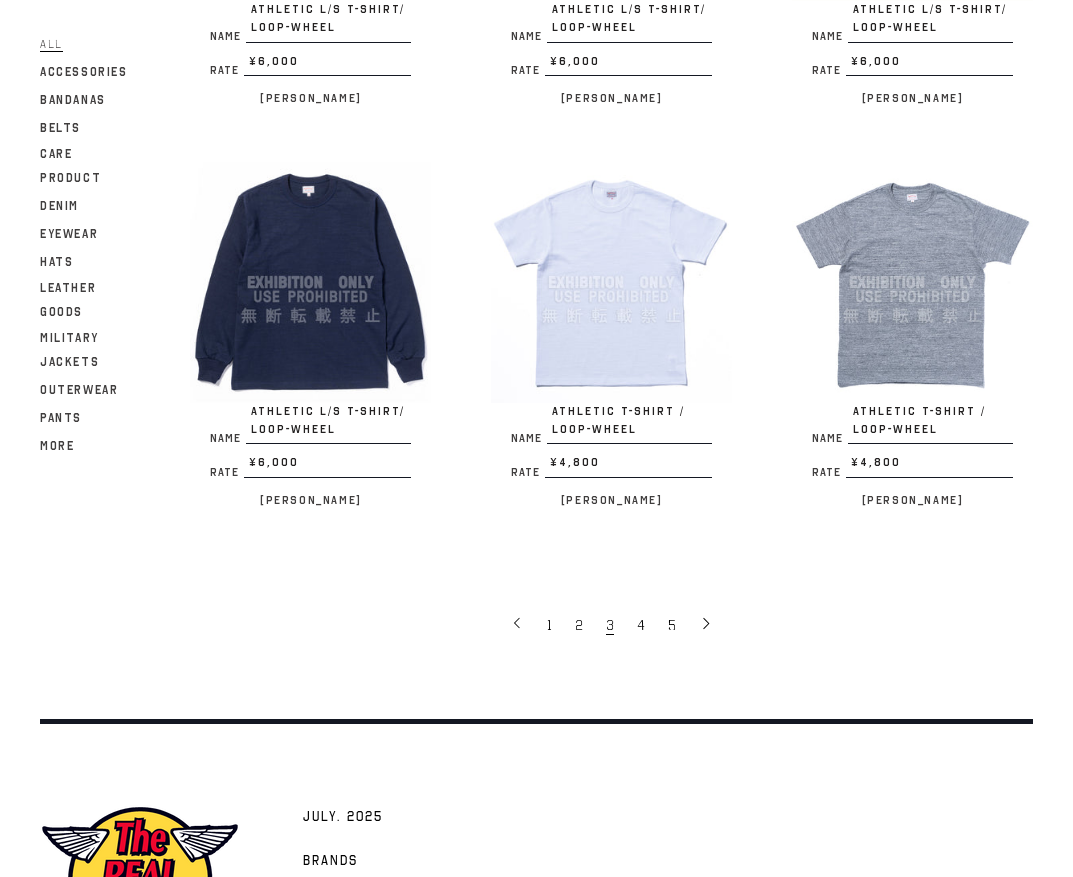 scroll, scrollTop: 3131, scrollLeft: 0, axis: vertical 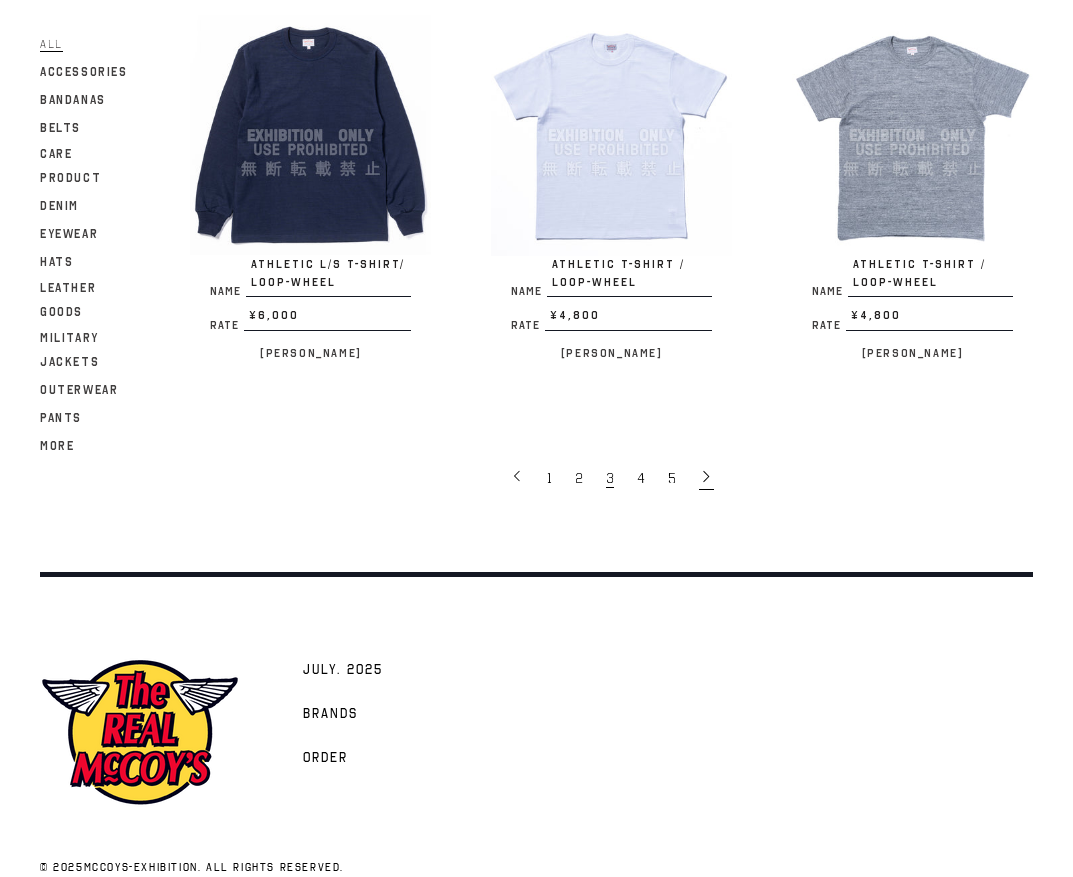 click at bounding box center [706, 477] 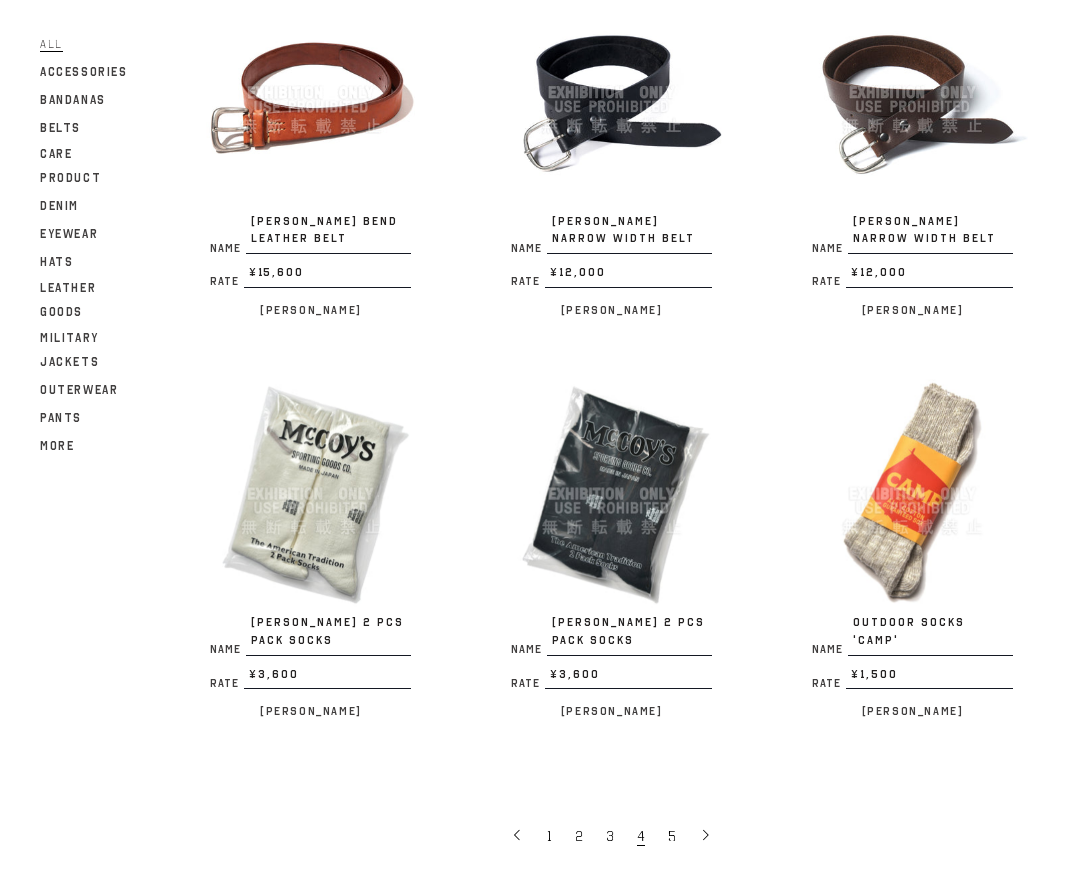 scroll, scrollTop: 3000, scrollLeft: 0, axis: vertical 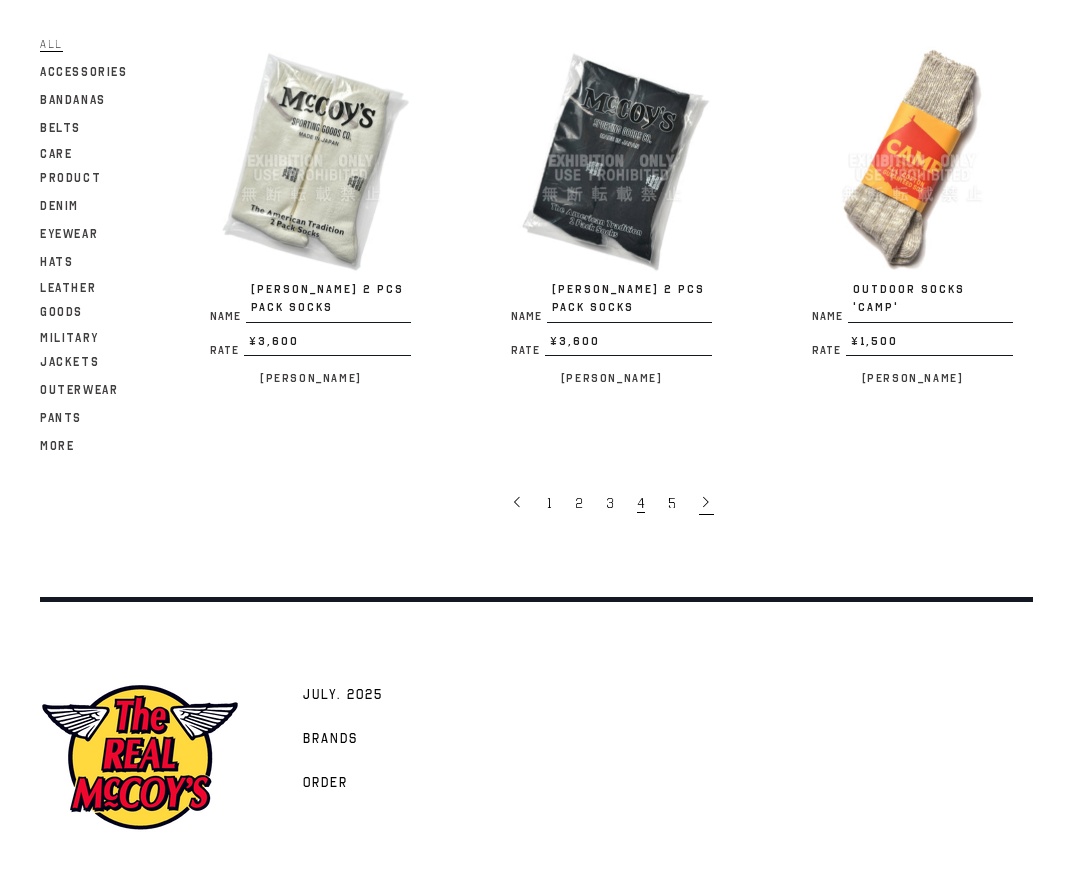 click 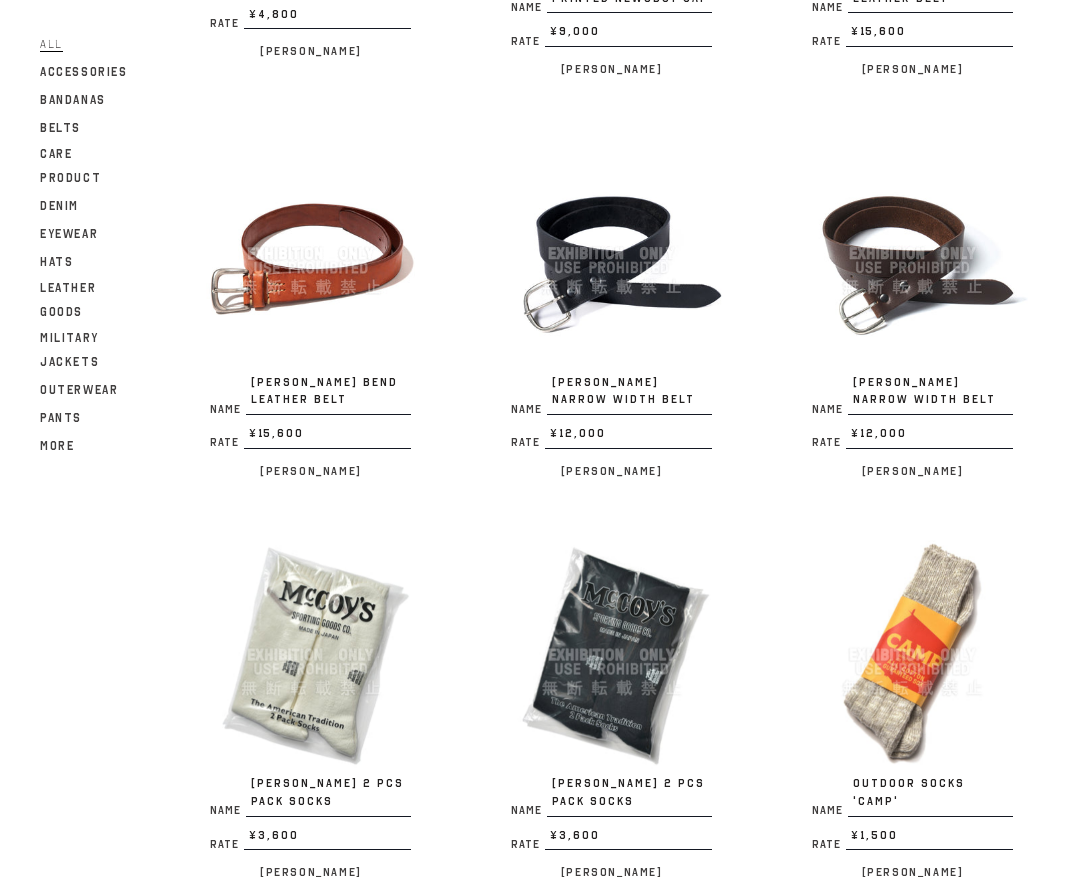 scroll, scrollTop: 2333, scrollLeft: 0, axis: vertical 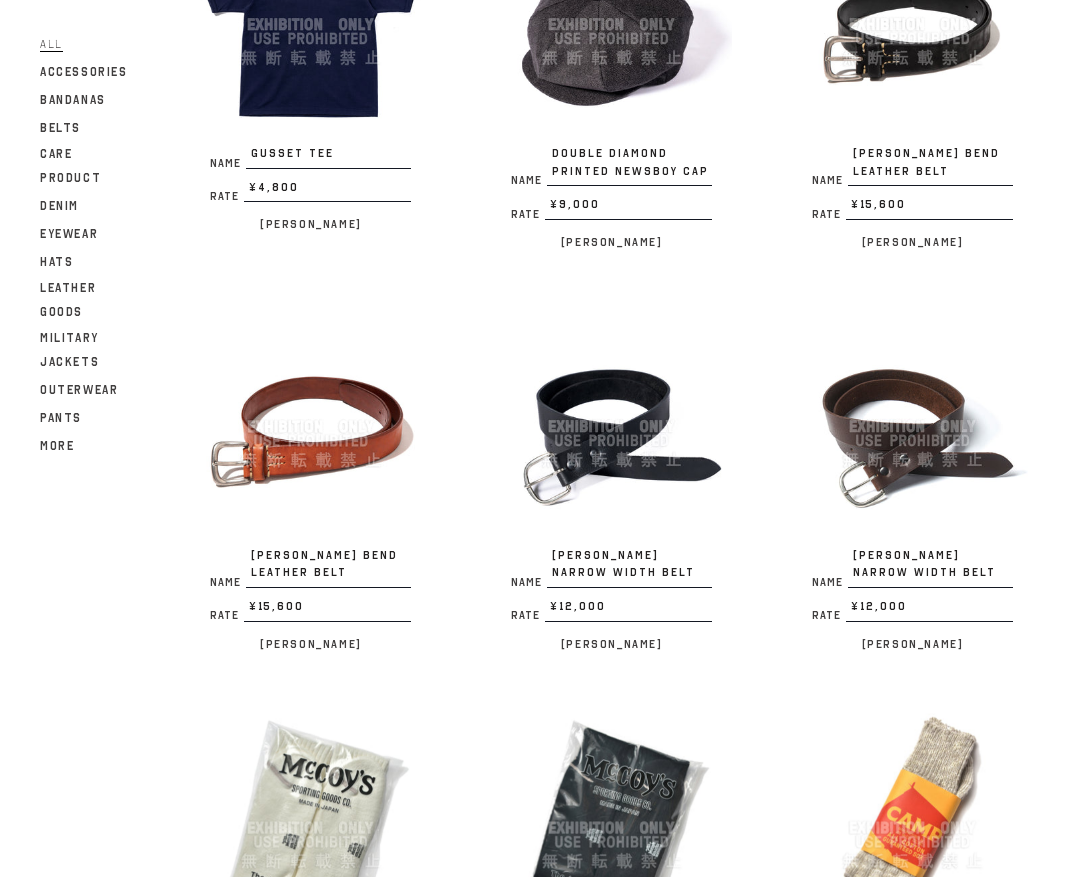 click at bounding box center (611, 426) 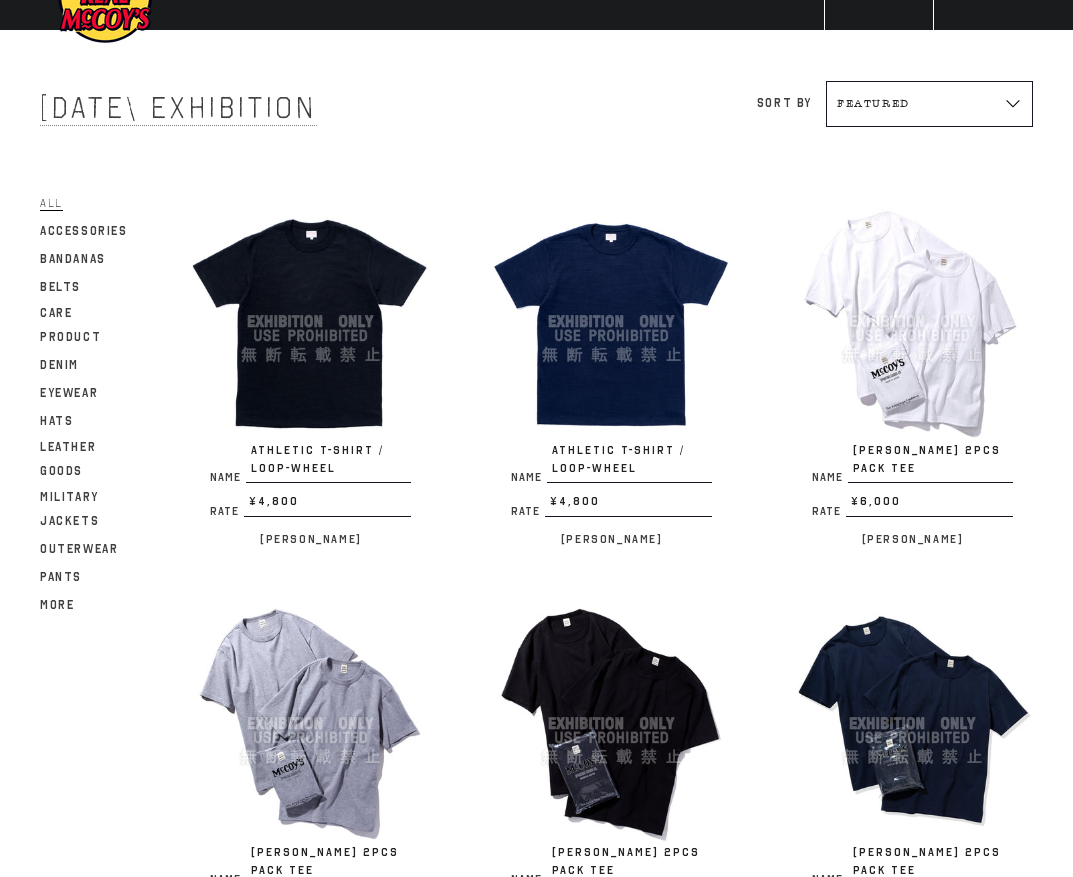 scroll, scrollTop: 0, scrollLeft: 0, axis: both 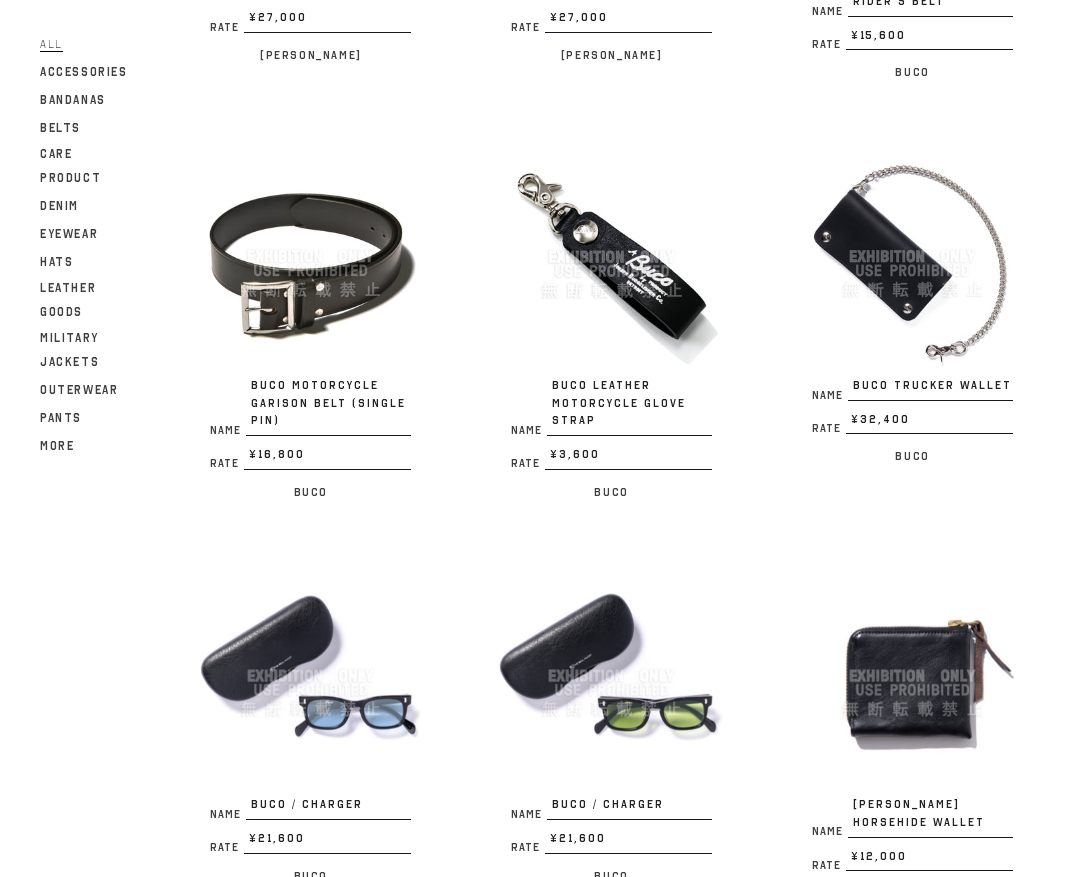 click at bounding box center [912, 256] 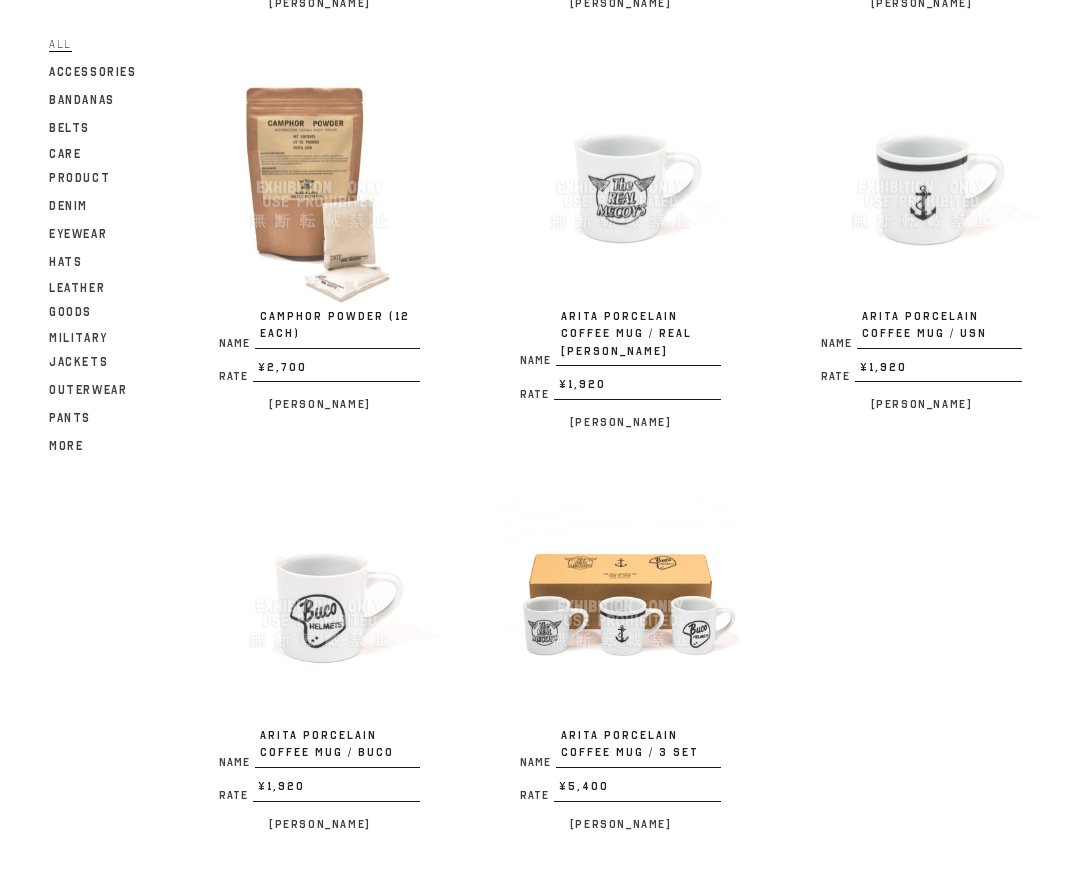 scroll, scrollTop: 2667, scrollLeft: 0, axis: vertical 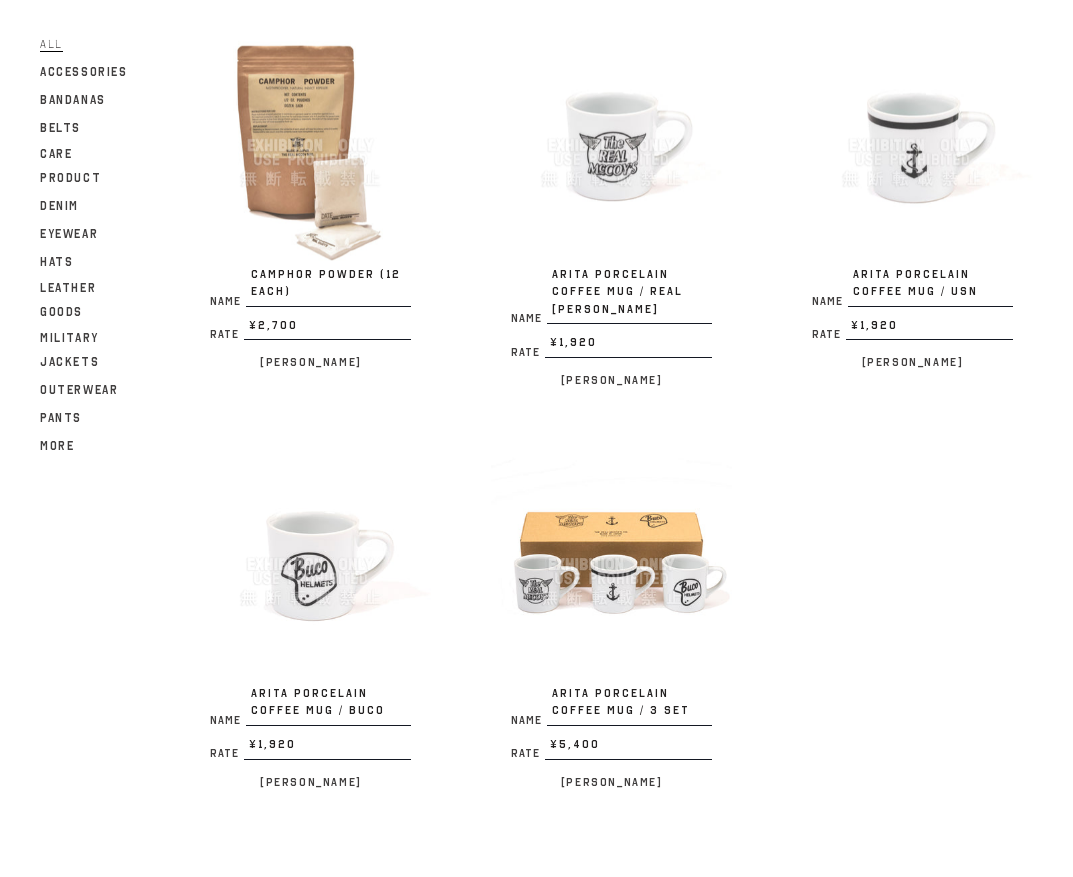 click at bounding box center [611, 564] 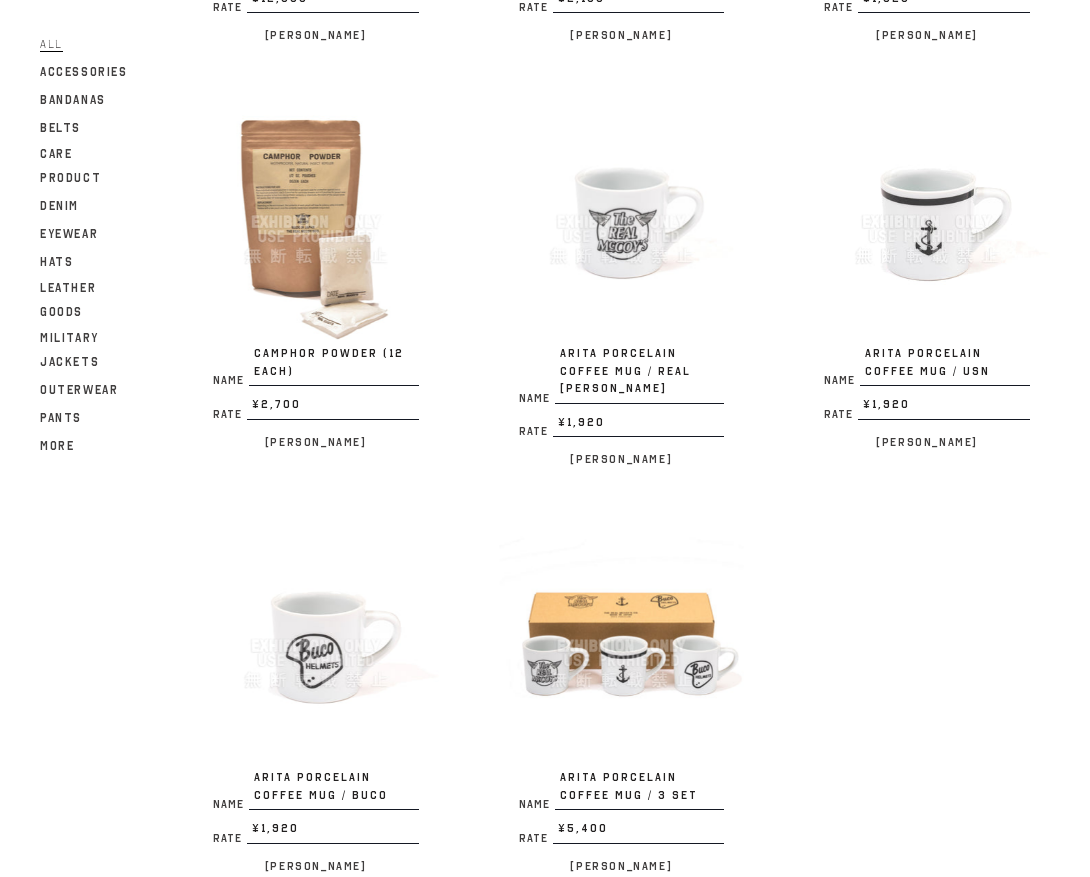 scroll, scrollTop: 2667, scrollLeft: 0, axis: vertical 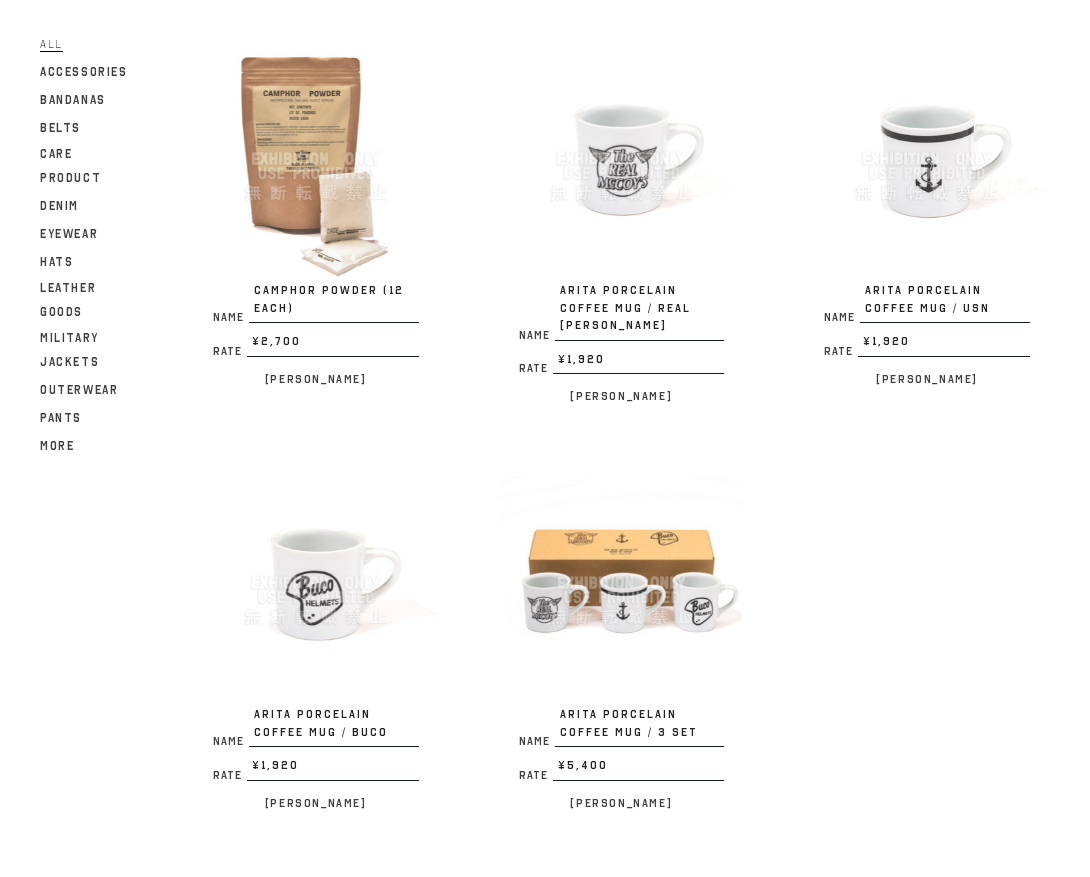 click at bounding box center (622, 583) 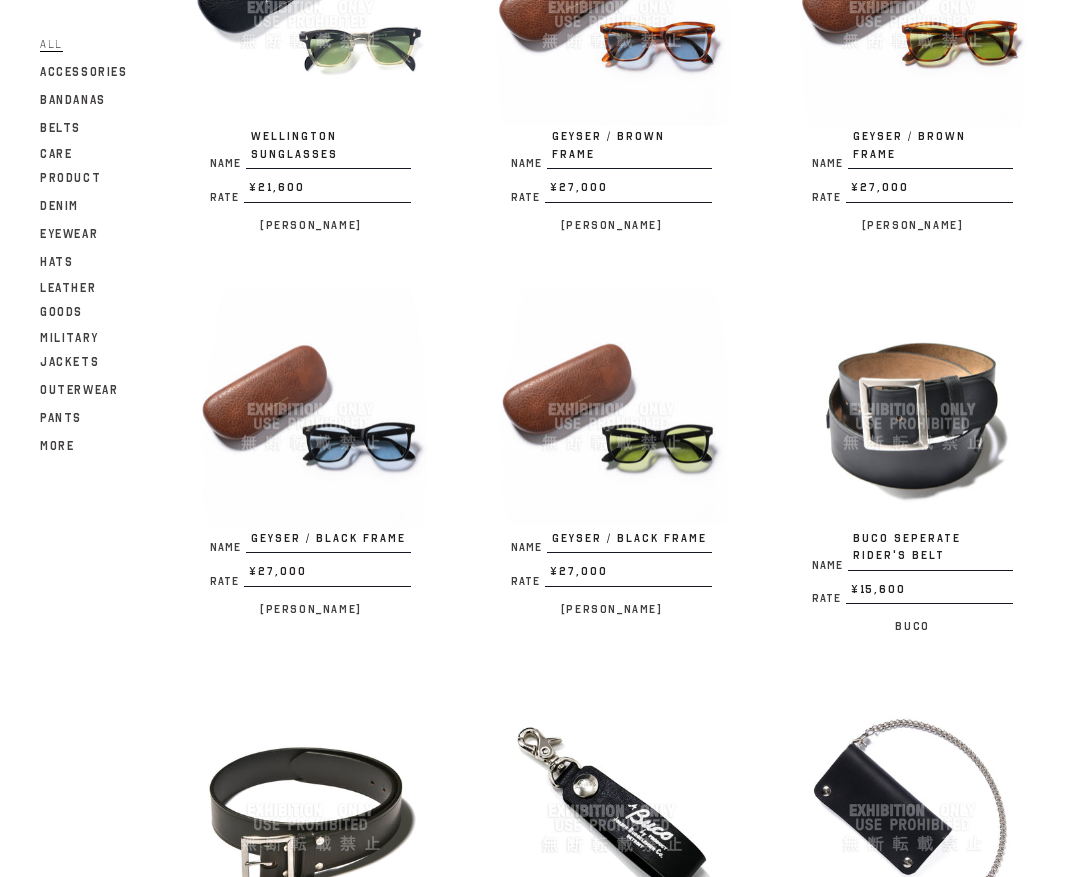 scroll, scrollTop: 988, scrollLeft: 0, axis: vertical 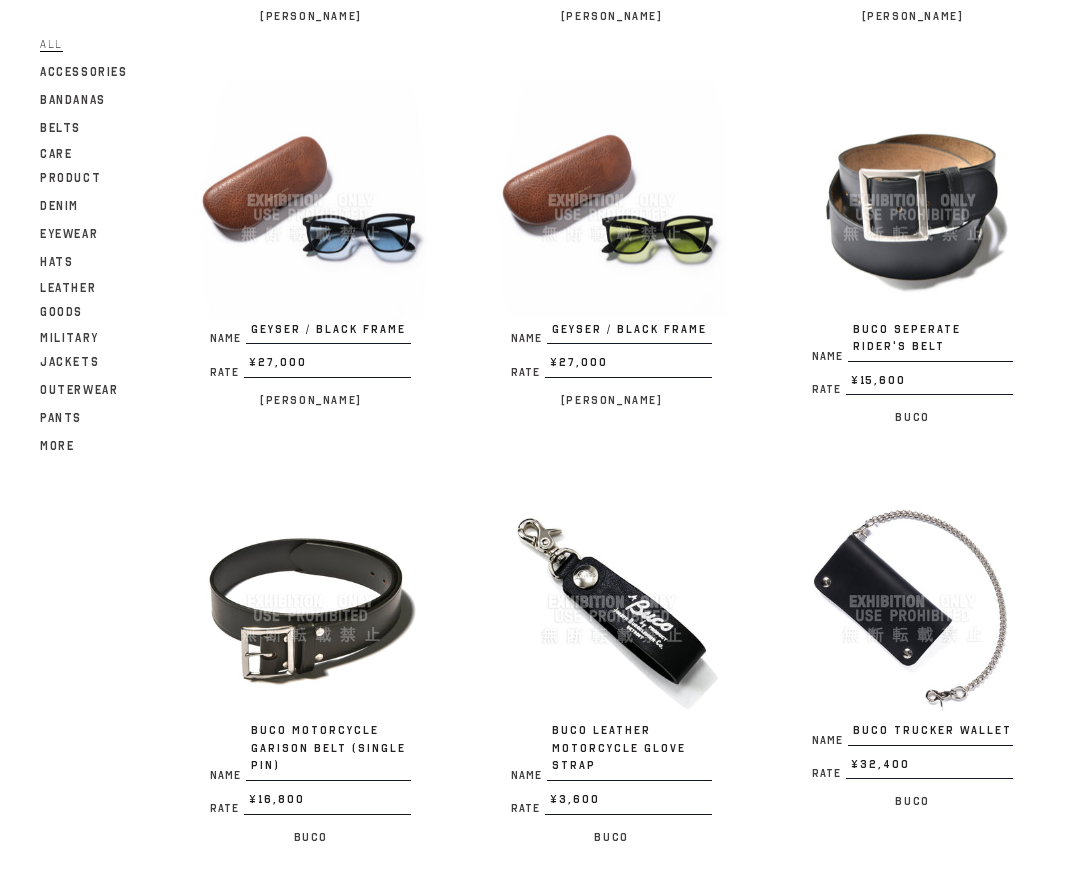 click at bounding box center [310, 601] 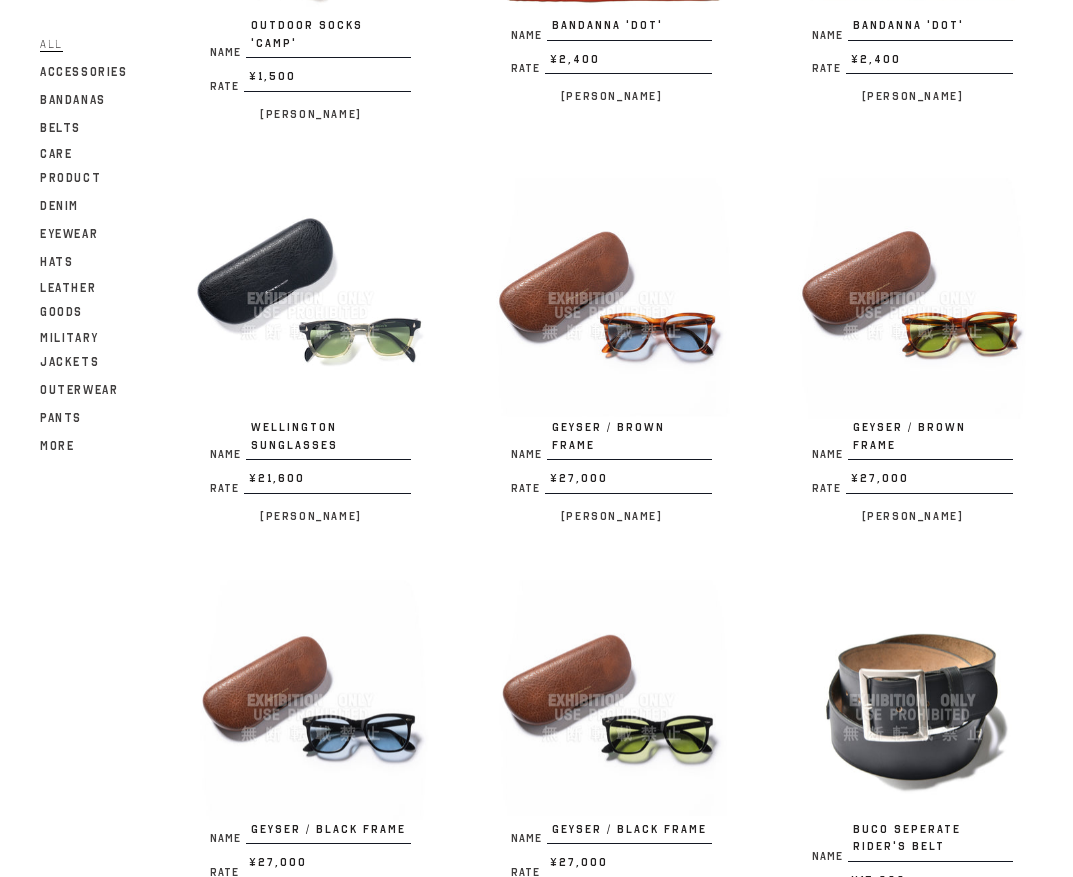 scroll, scrollTop: 0, scrollLeft: 0, axis: both 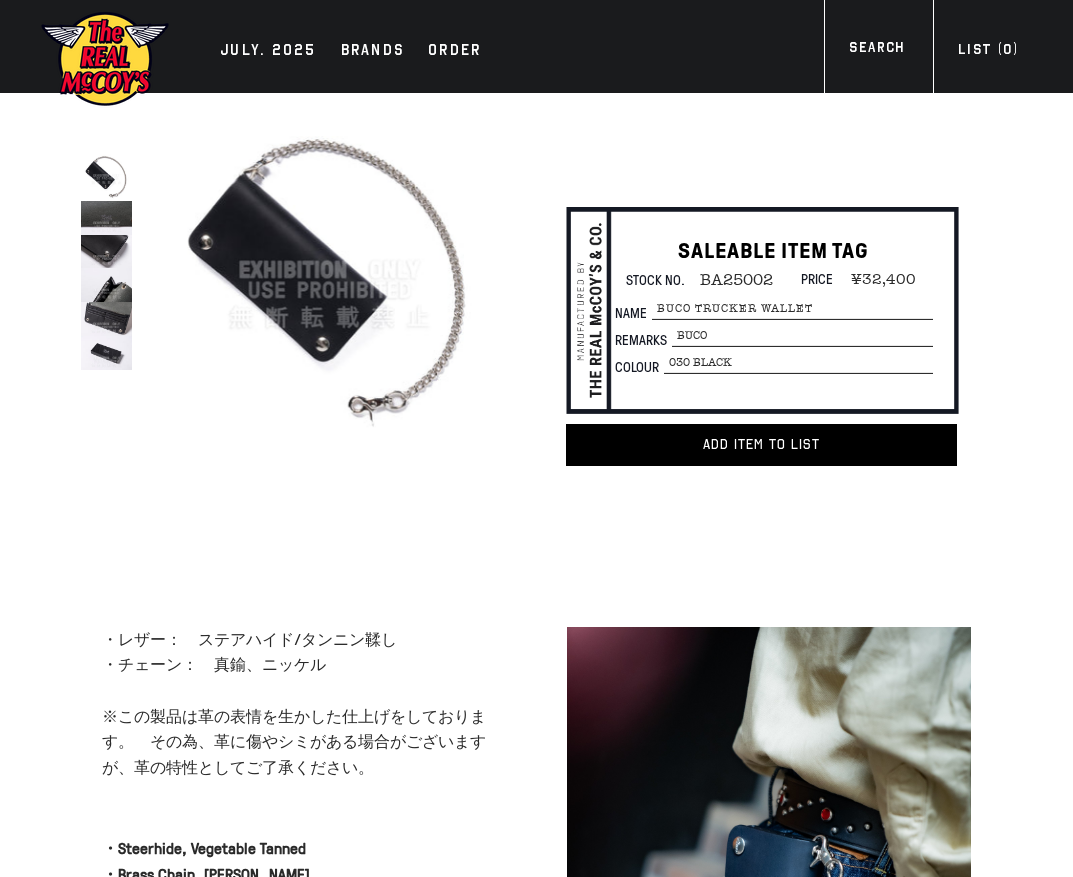 click at bounding box center (329, 270) 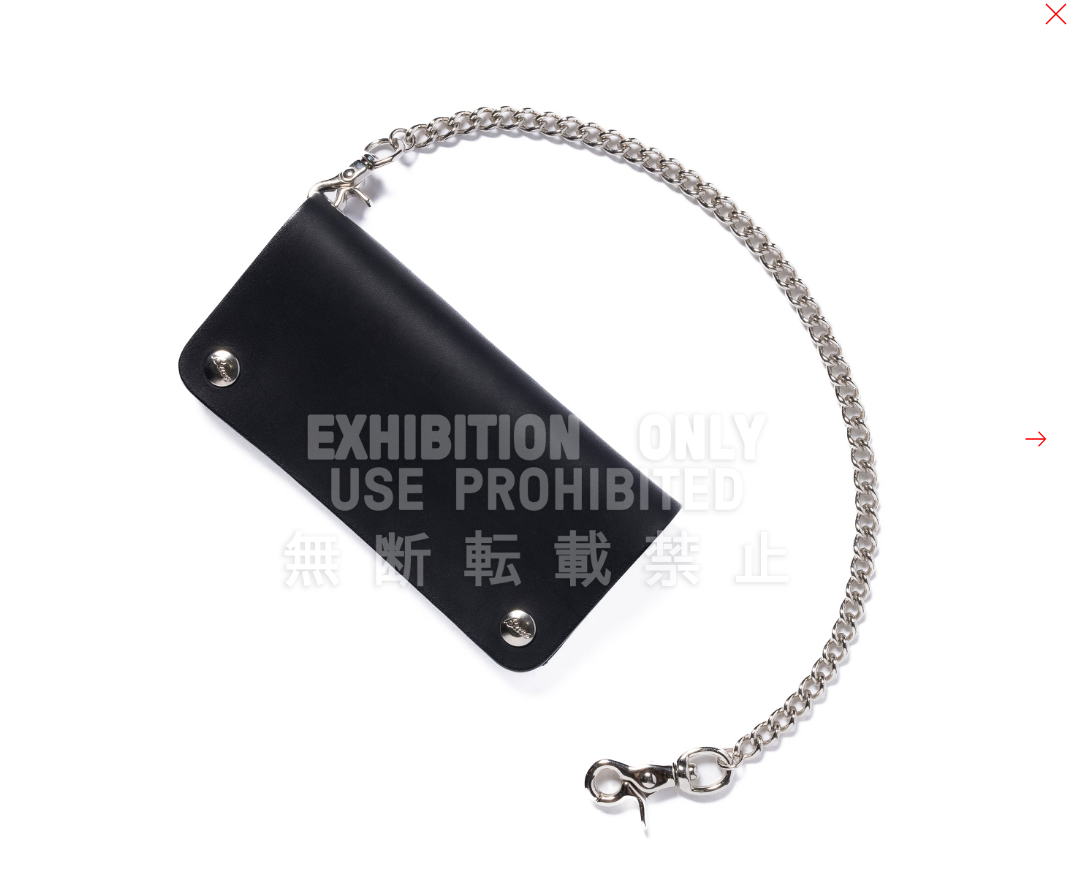 click at bounding box center (536, 438) 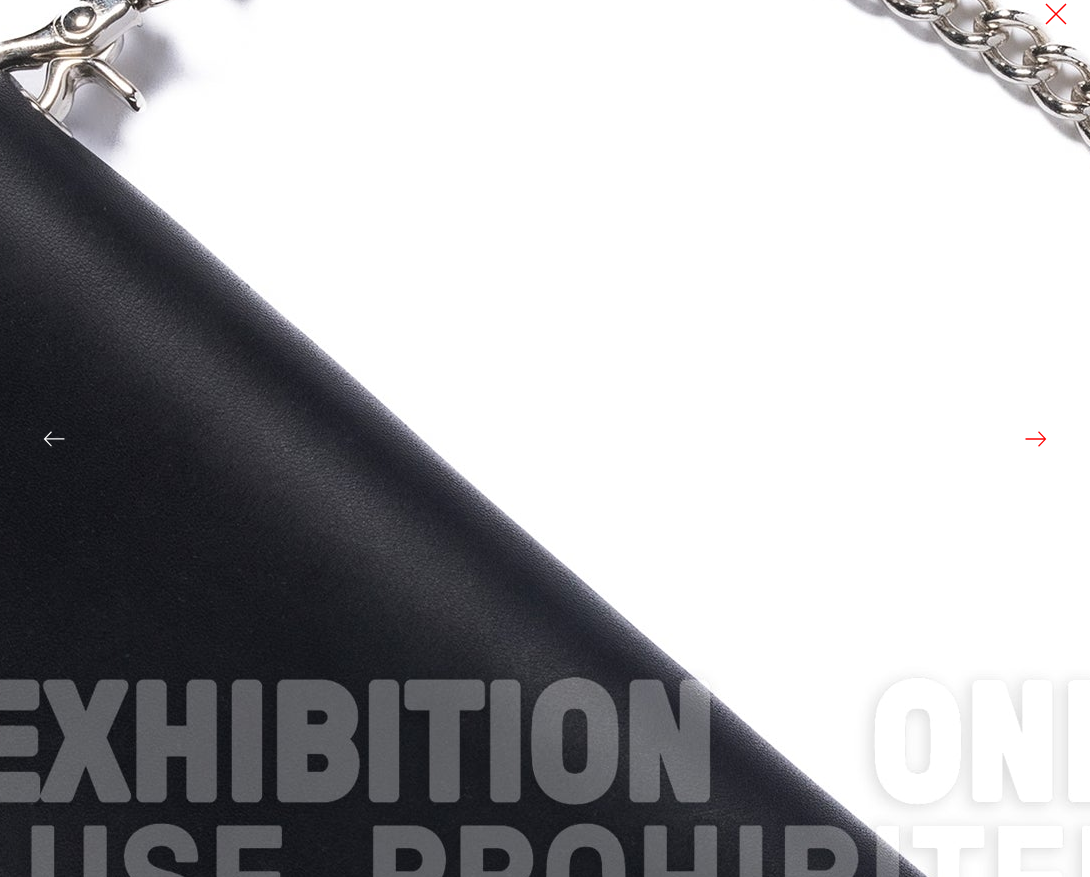 click at bounding box center (593, 745) 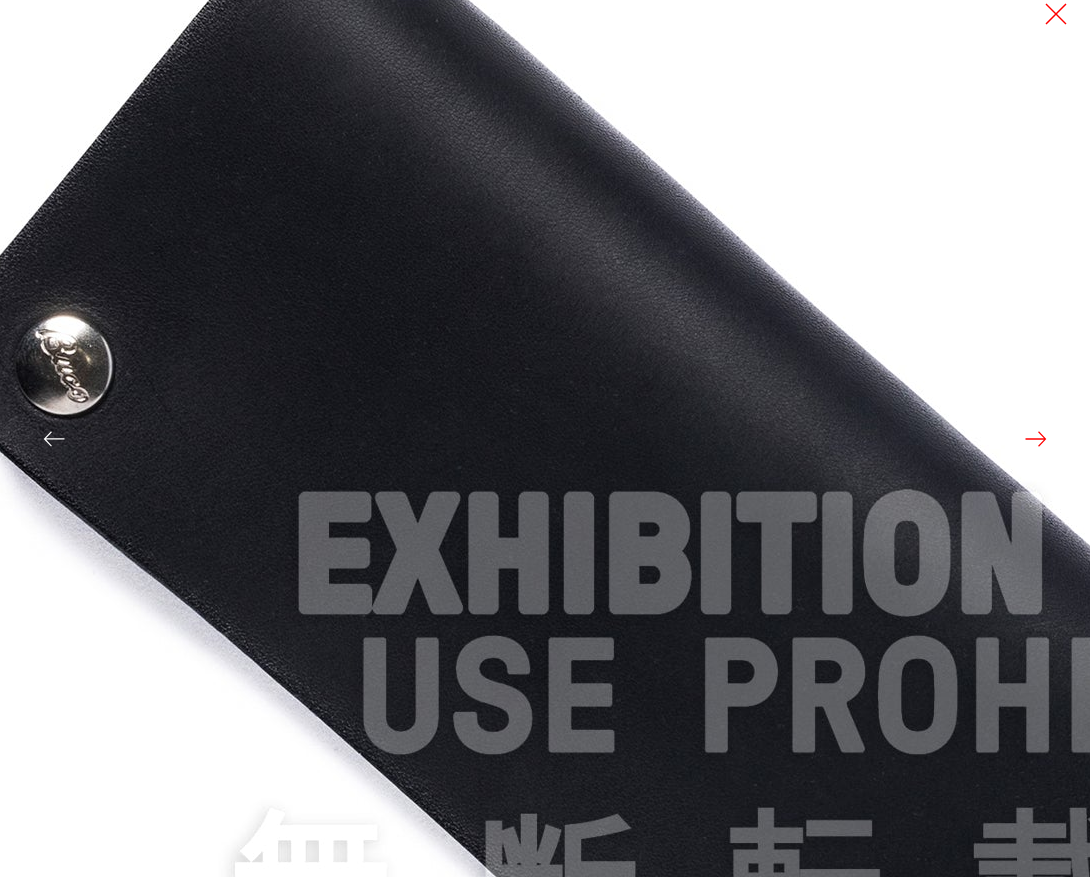 click at bounding box center (925, 557) 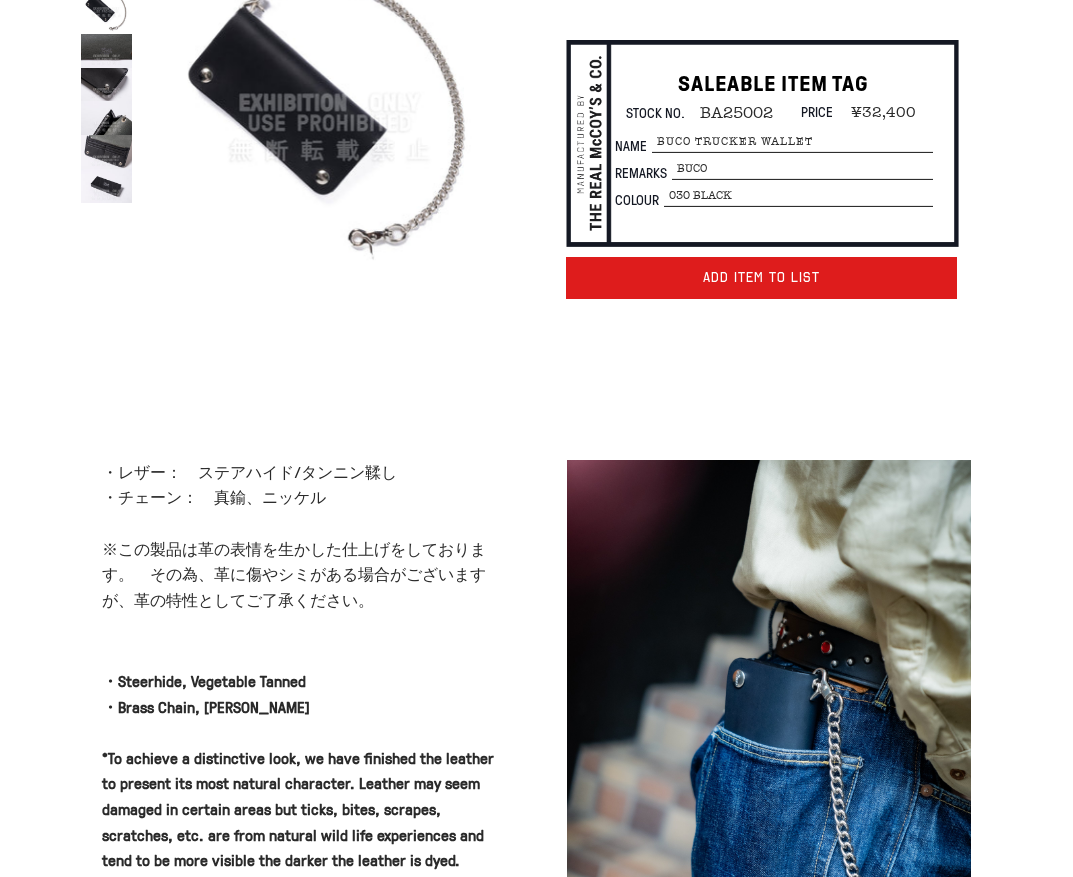 scroll, scrollTop: 333, scrollLeft: 0, axis: vertical 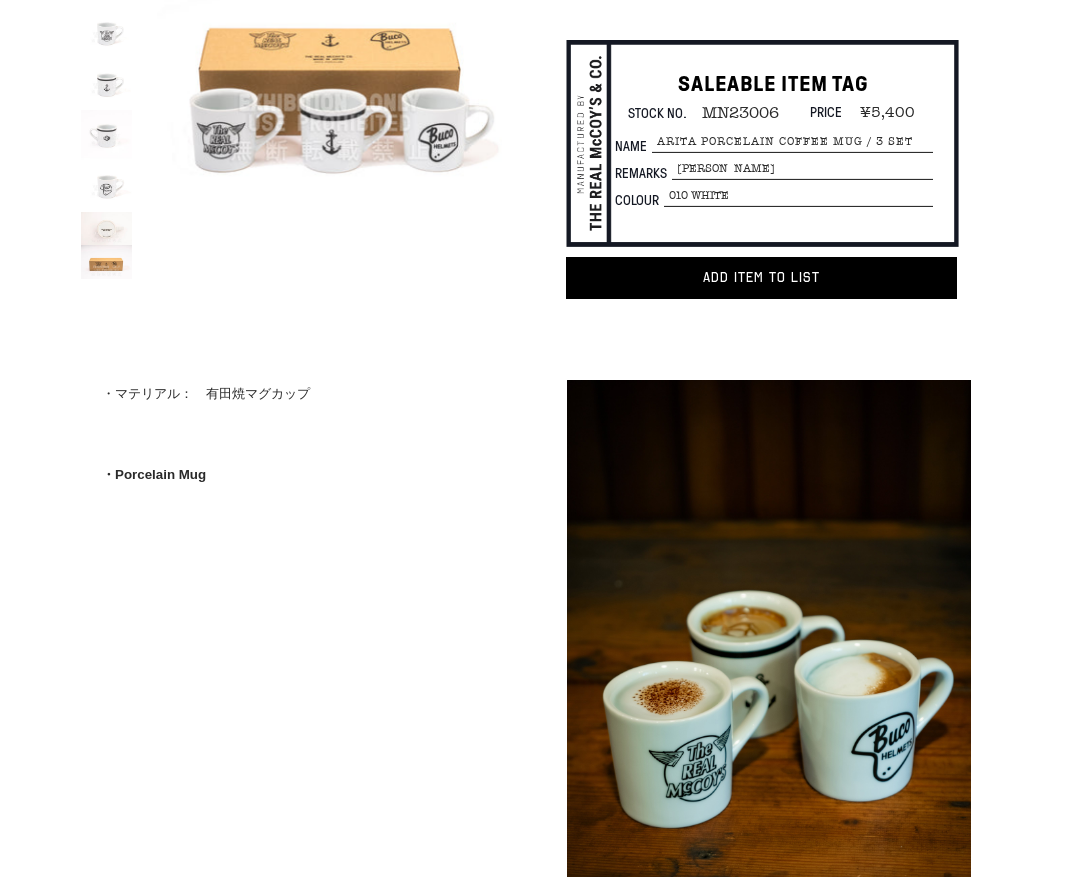 click on "About
・マテリアル：　有田焼マグカップ   ・Porcelain Mug" at bounding box center [274, 471] 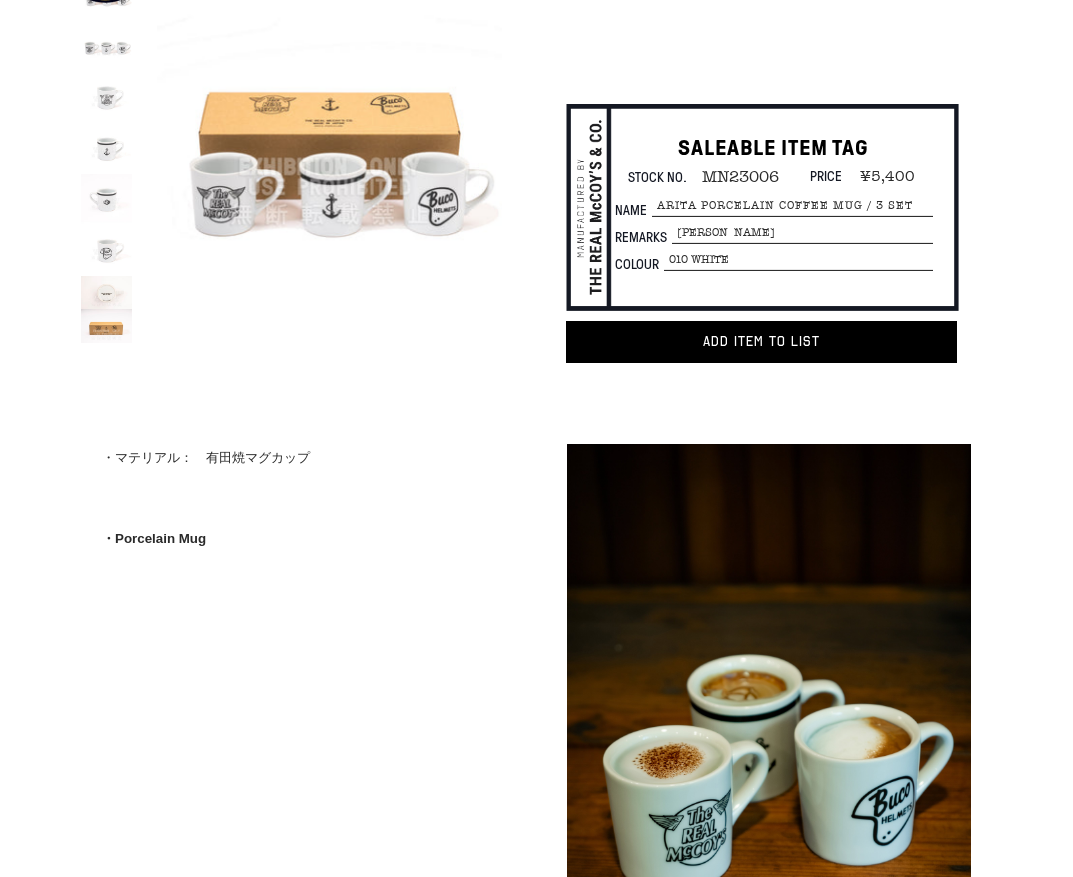 scroll, scrollTop: 0, scrollLeft: 0, axis: both 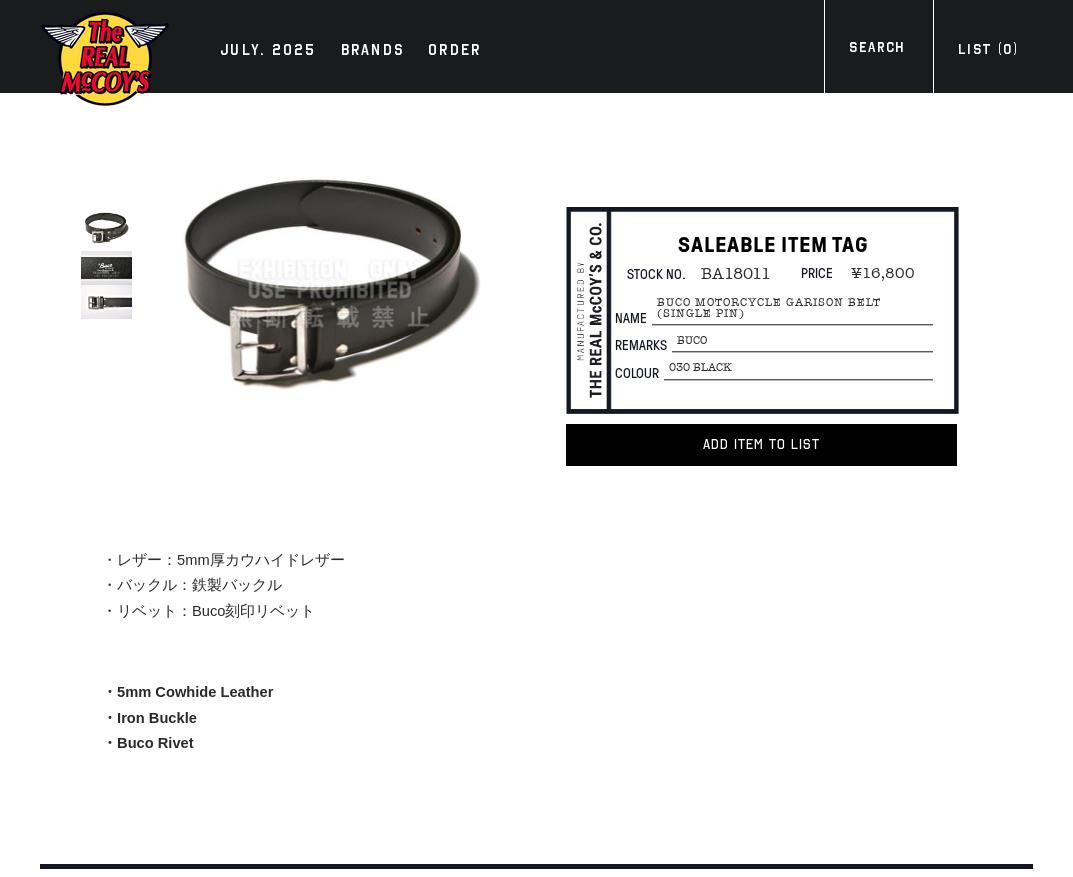 click at bounding box center [329, 270] 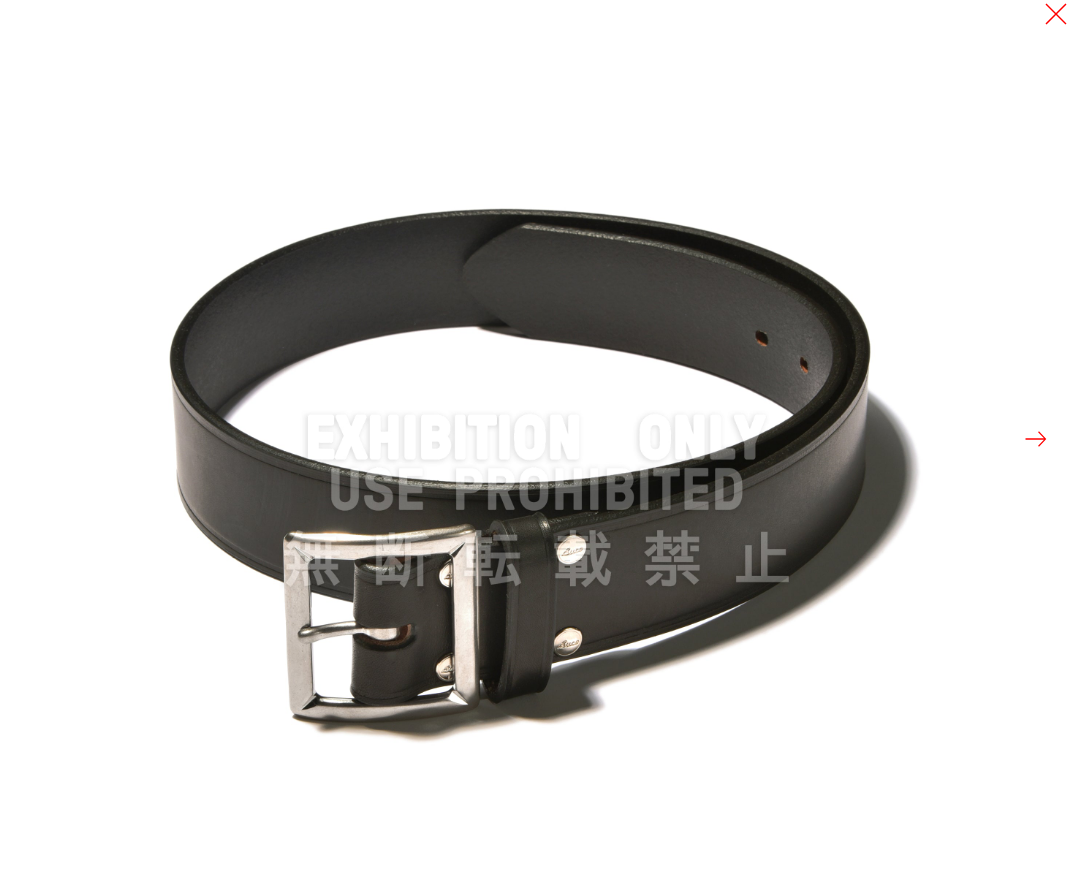 click at bounding box center [536, 438] 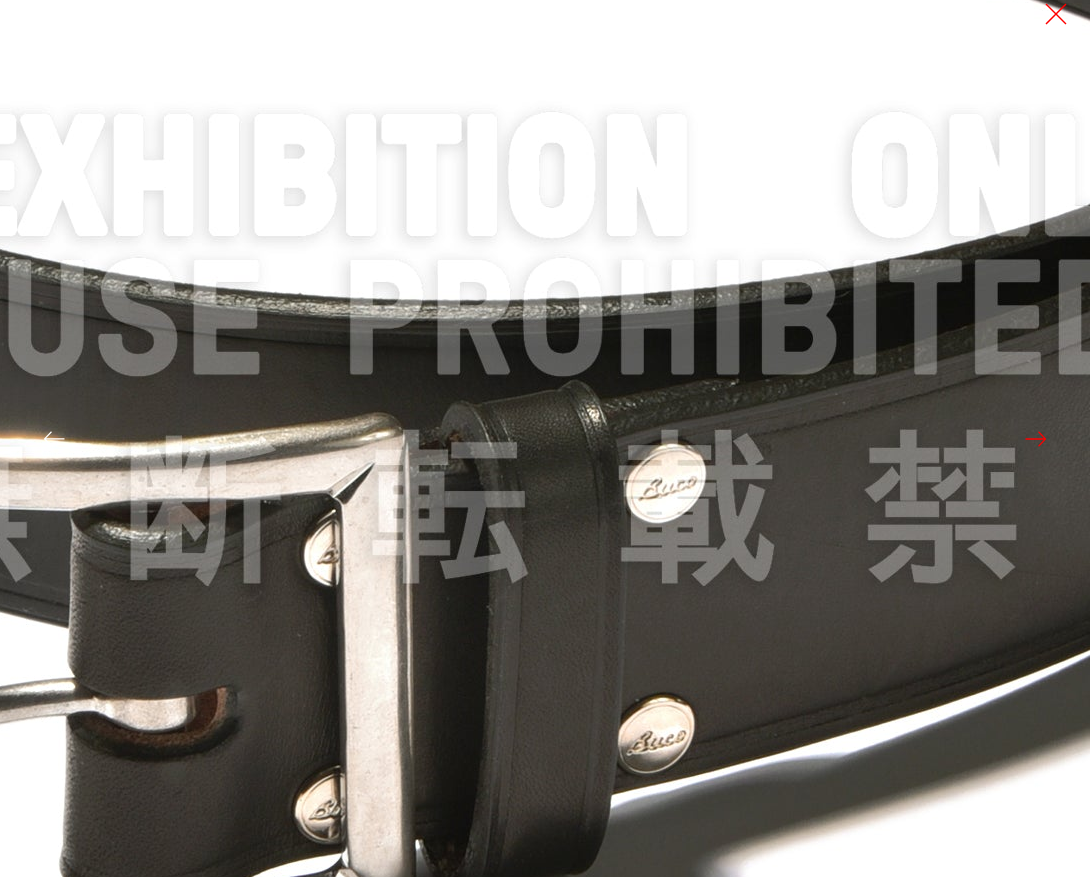 click at bounding box center [570, 179] 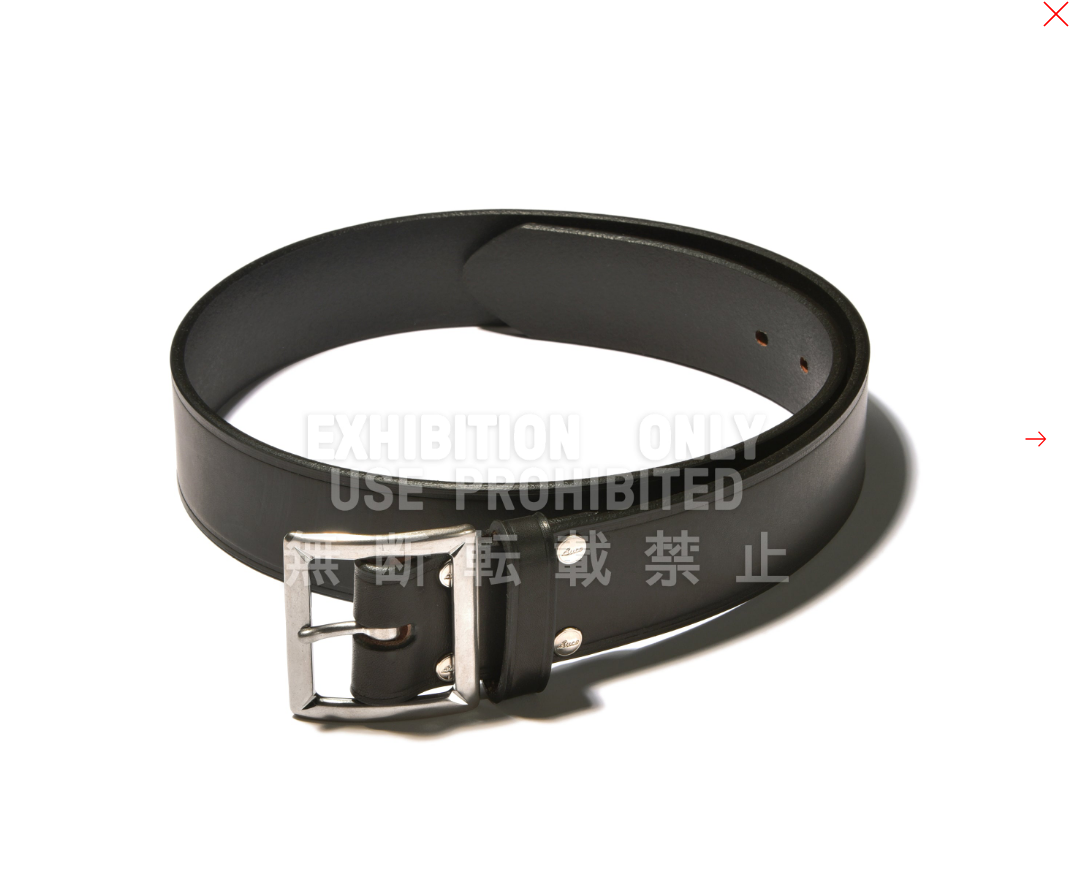 click at bounding box center (1056, 14) 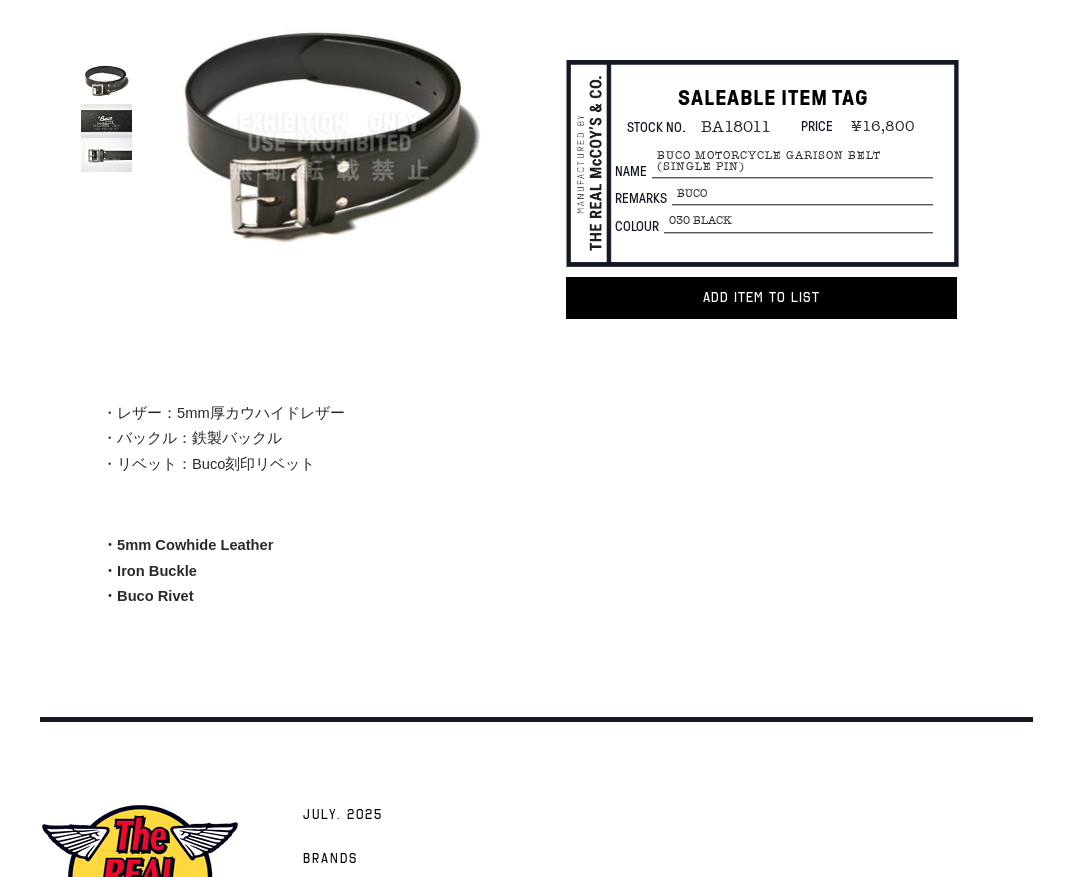scroll, scrollTop: 0, scrollLeft: 0, axis: both 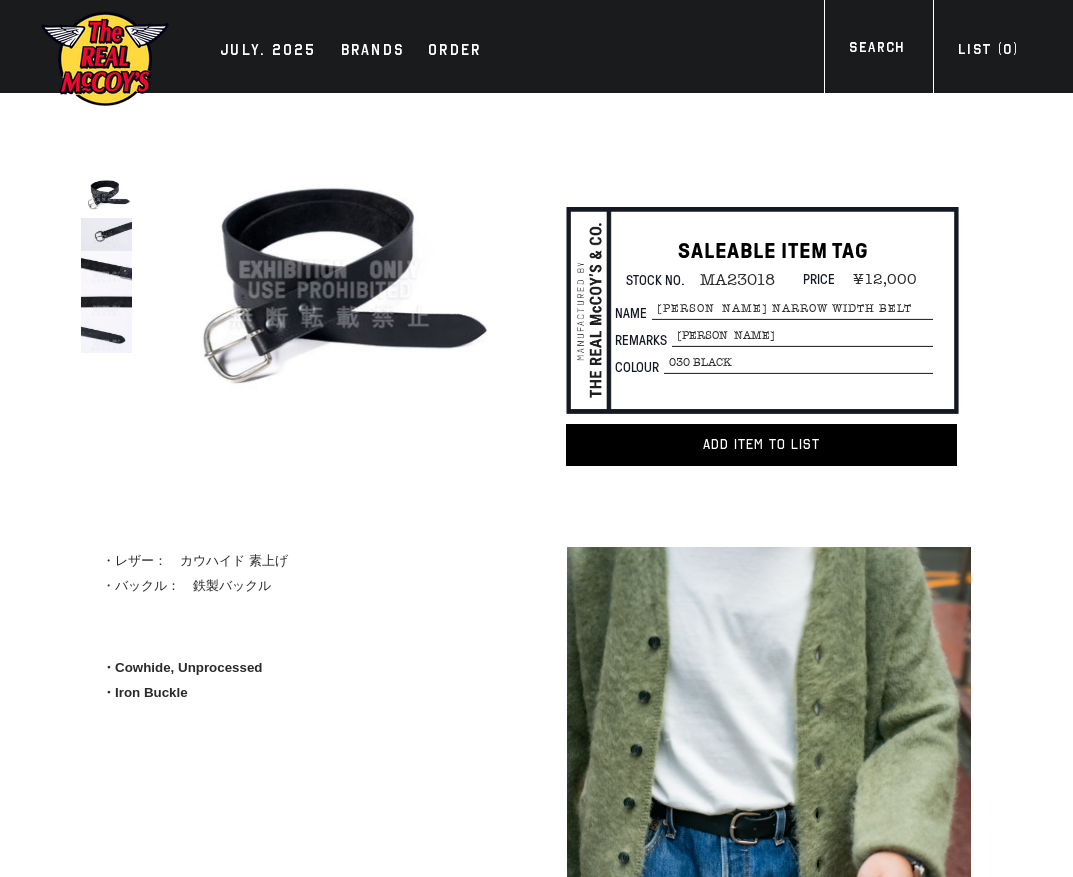 click at bounding box center [329, 270] 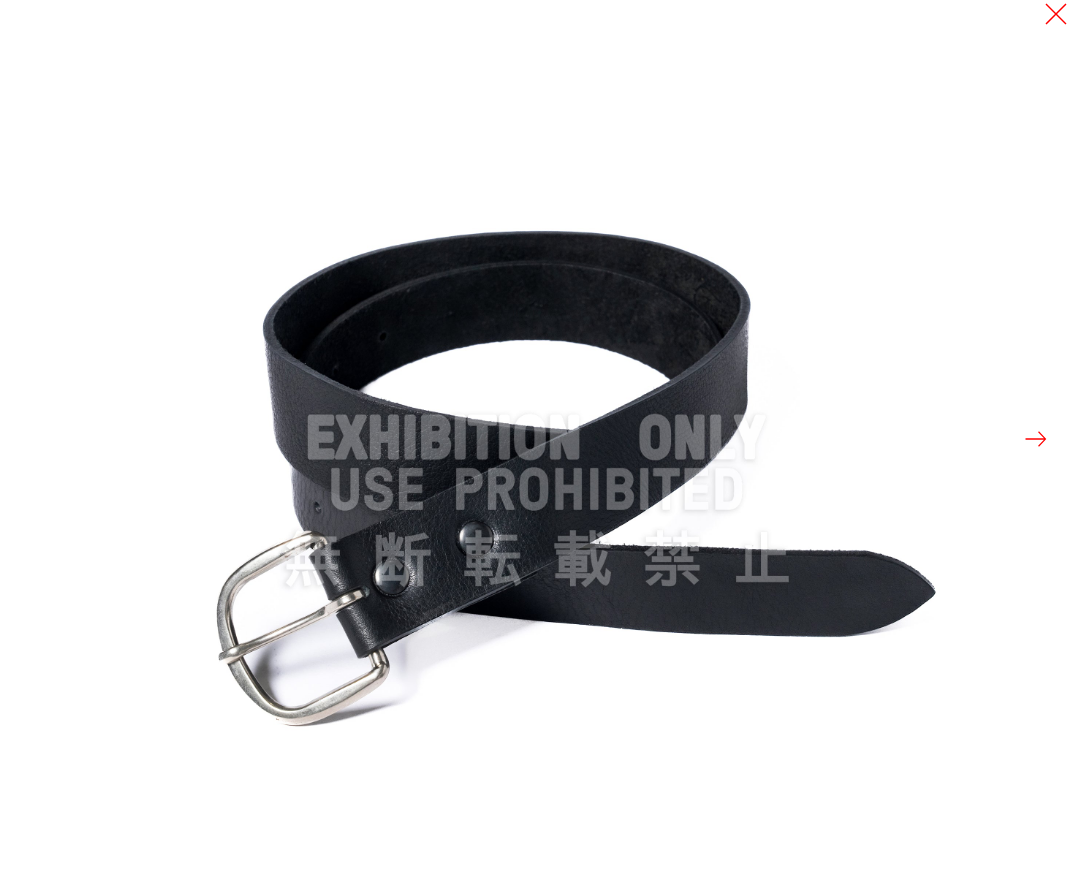 click at bounding box center [536, 438] 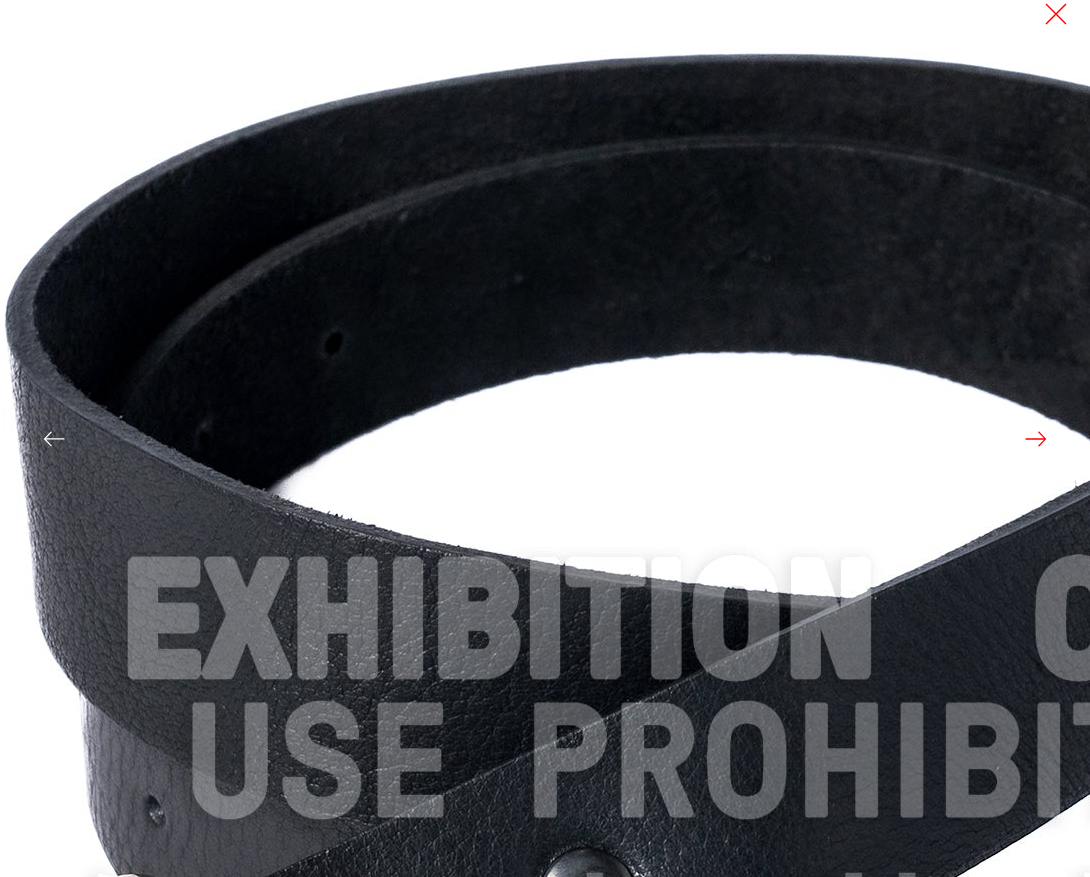 click at bounding box center [754, 622] 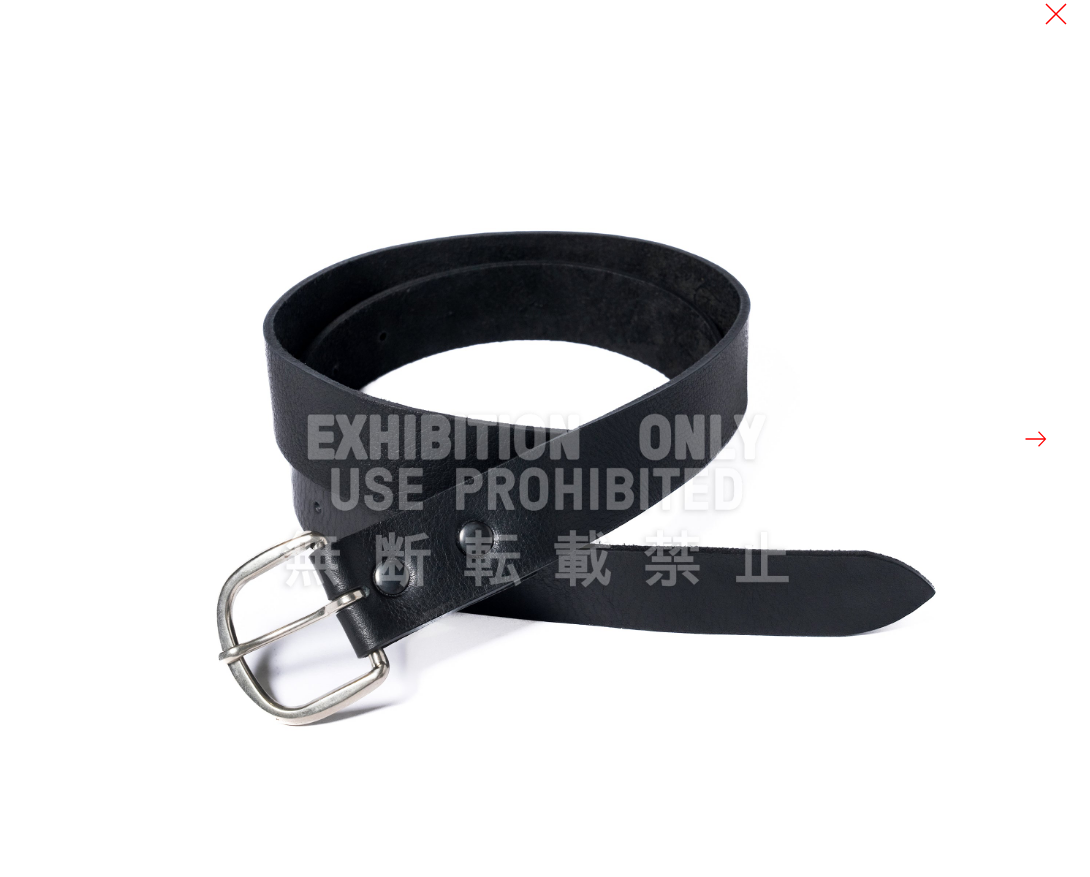 click at bounding box center [536, 438] 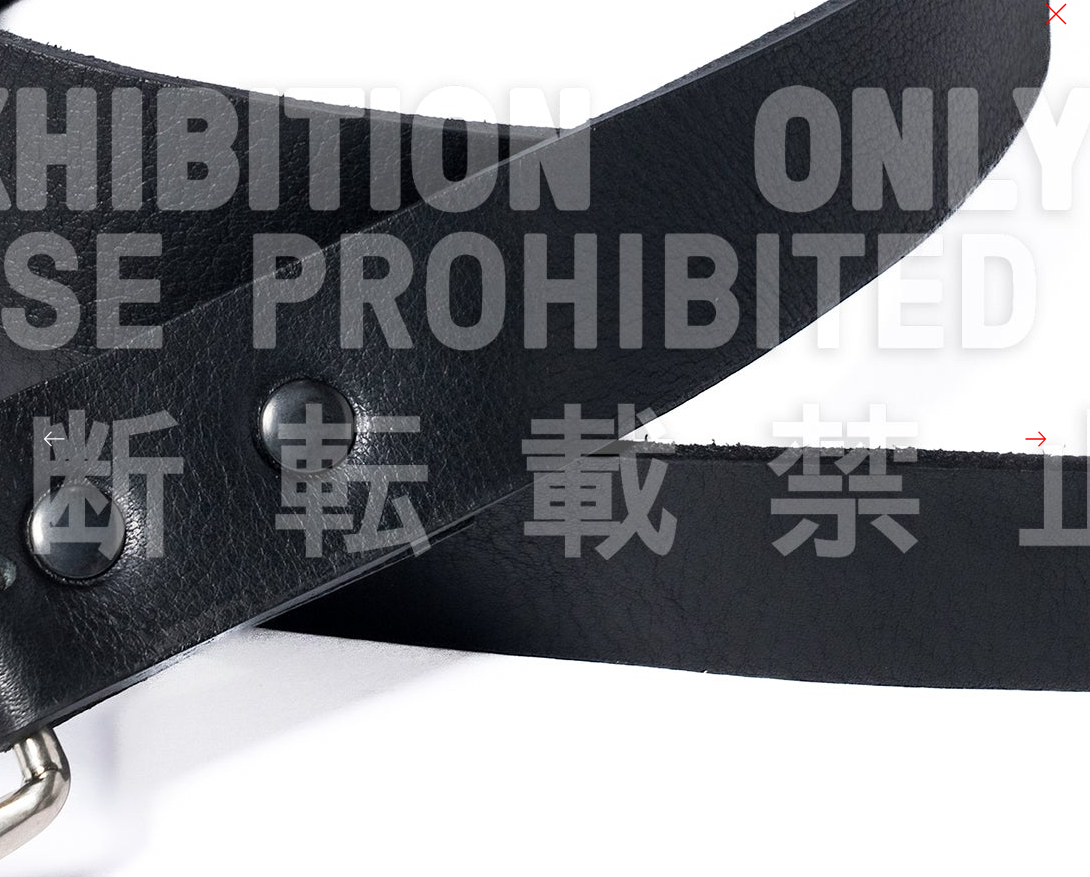 click at bounding box center (473, 153) 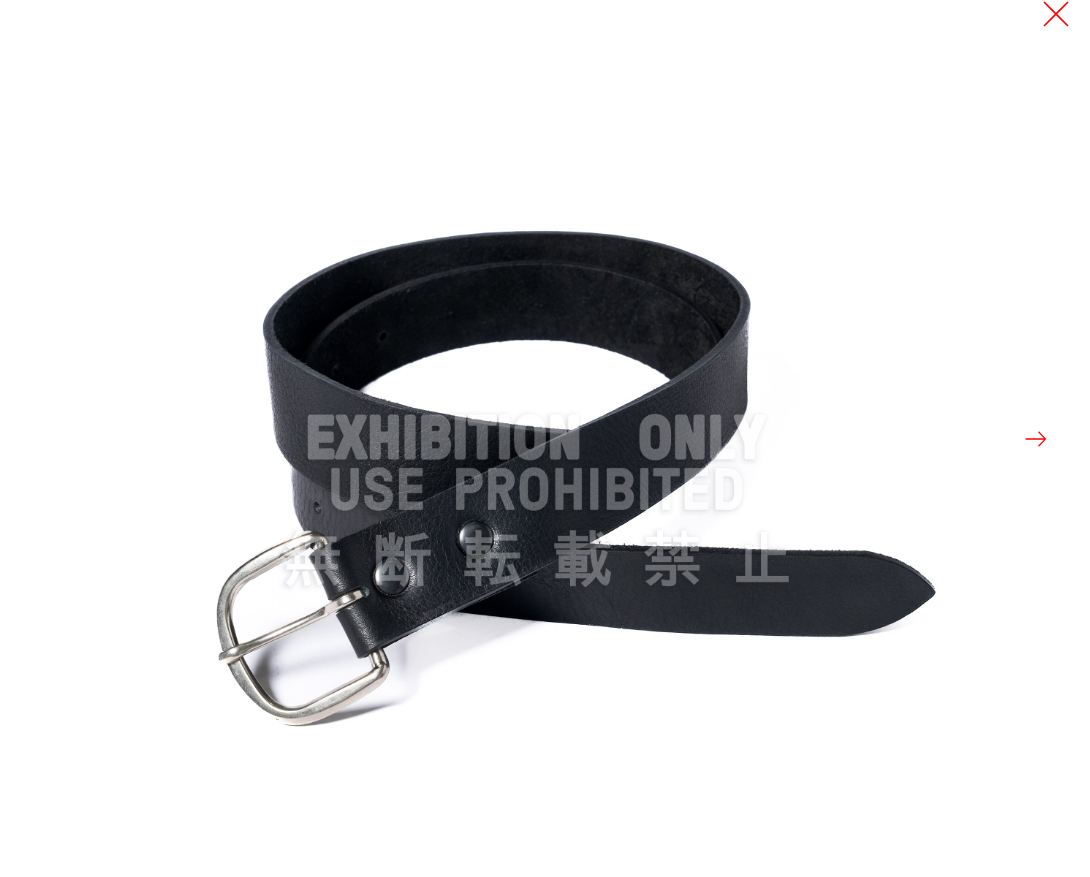 click at bounding box center (1056, 14) 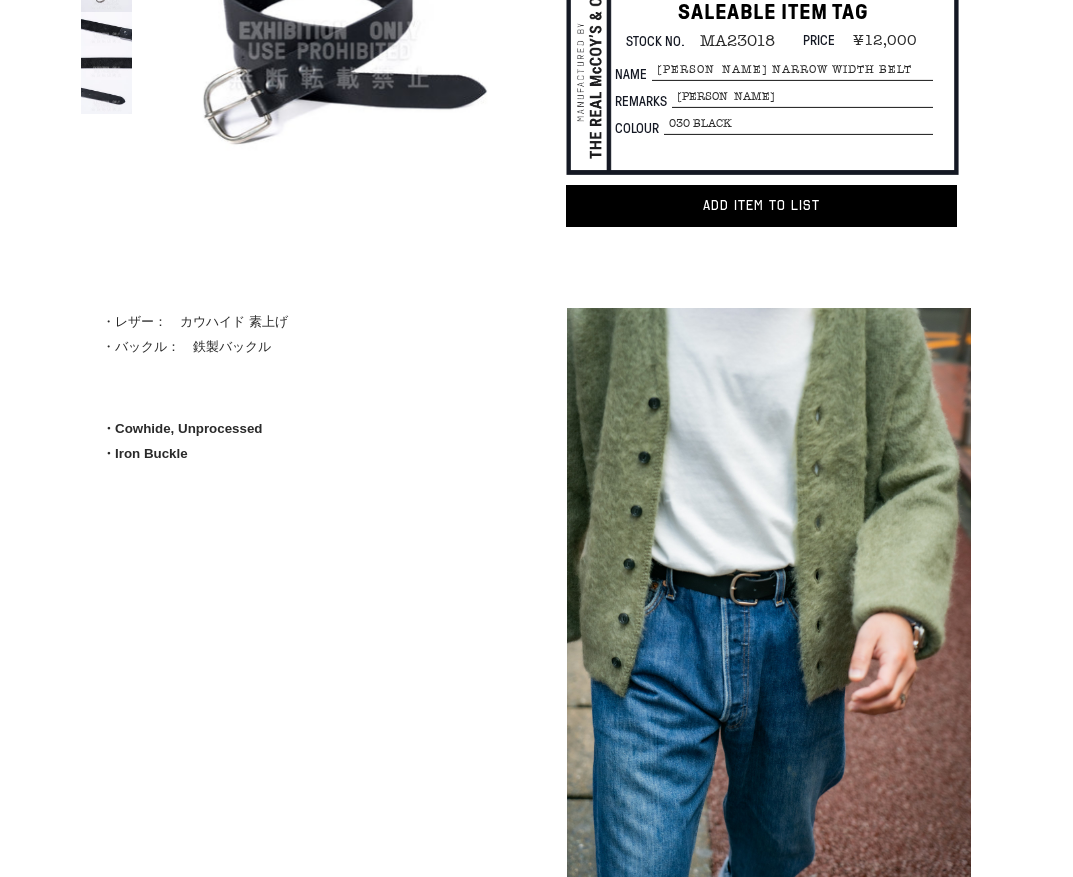 scroll, scrollTop: 500, scrollLeft: 0, axis: vertical 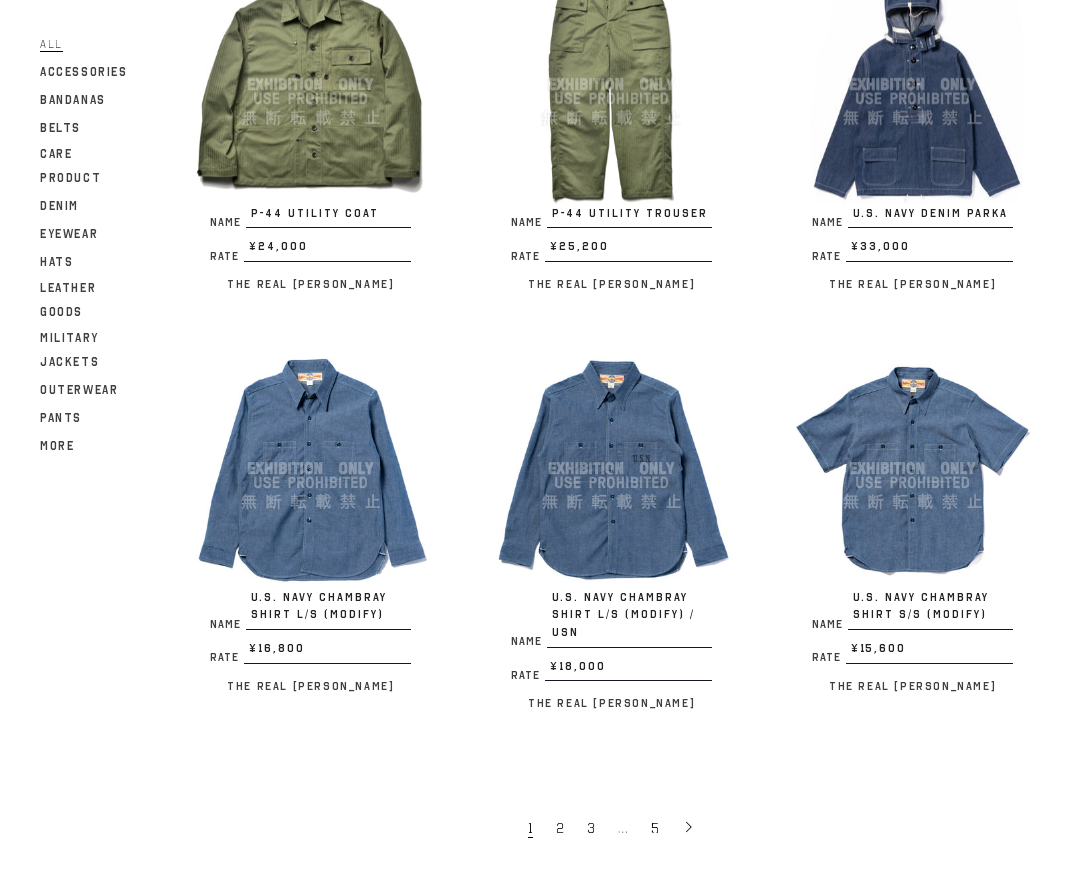 click at bounding box center [611, 468] 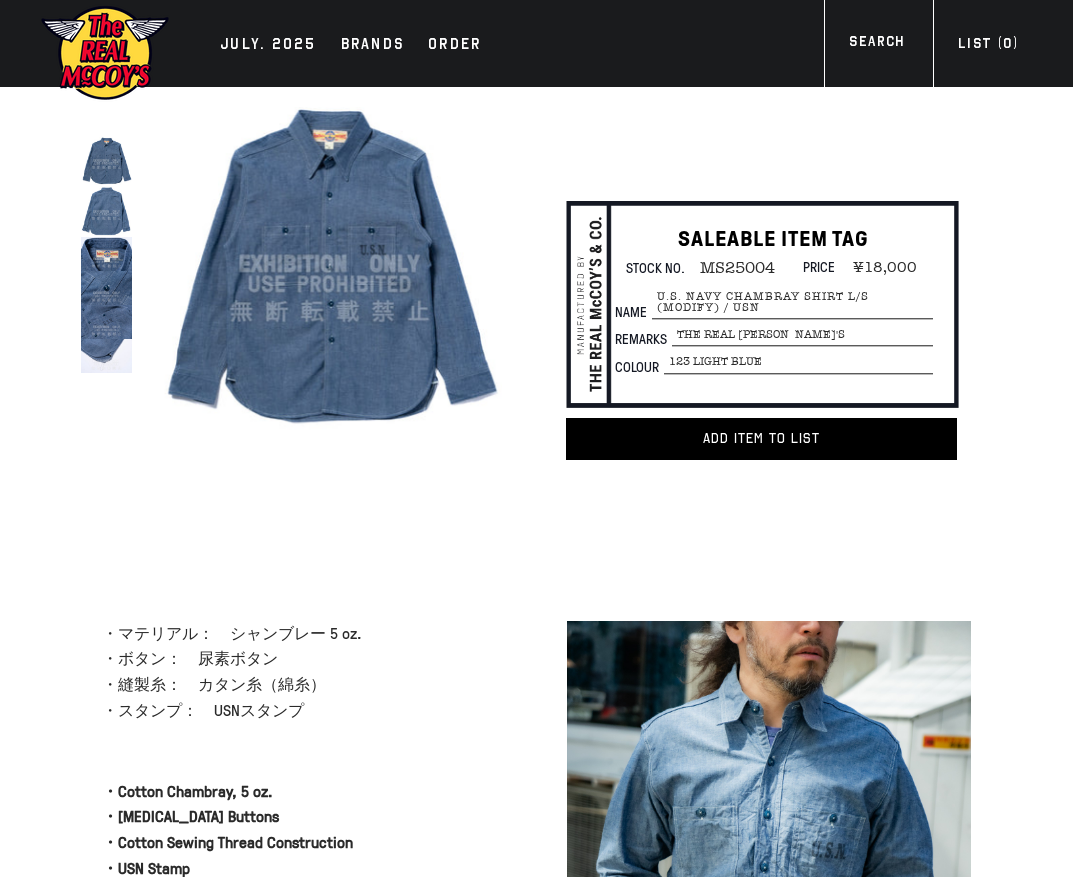 scroll, scrollTop: 0, scrollLeft: 0, axis: both 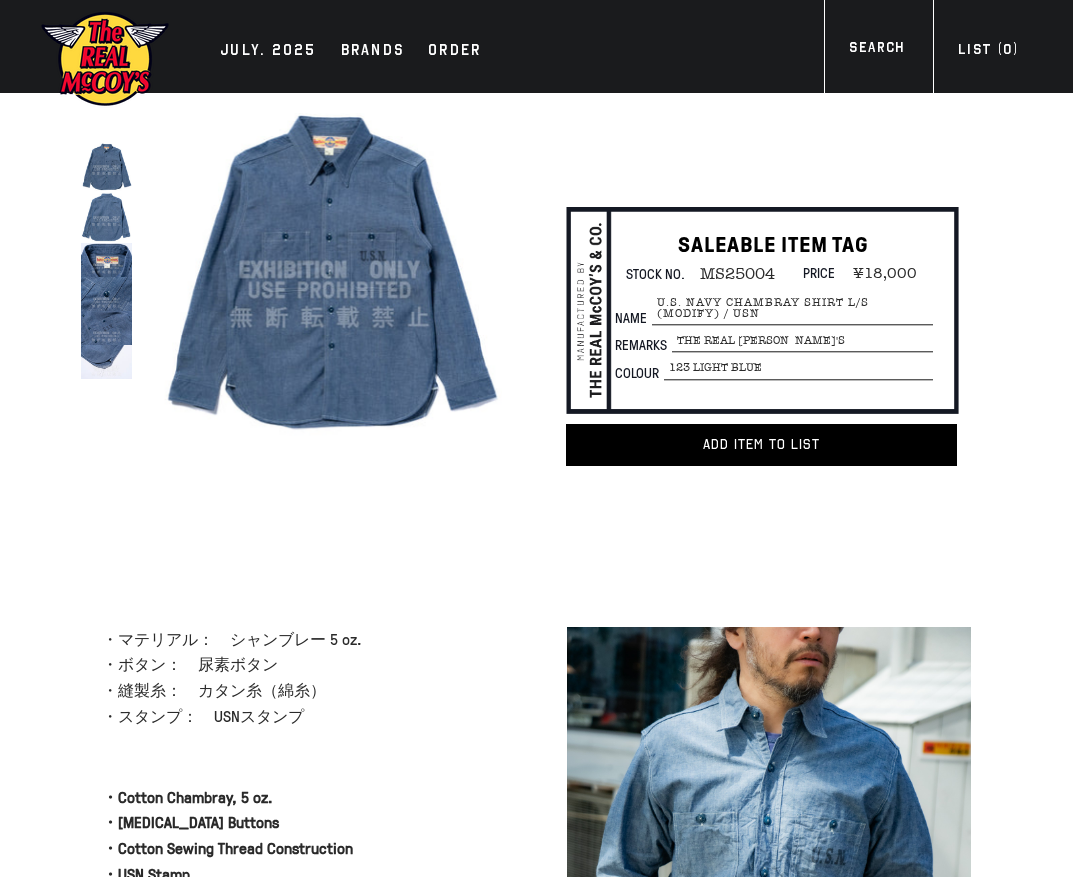 click at bounding box center [506, 320] 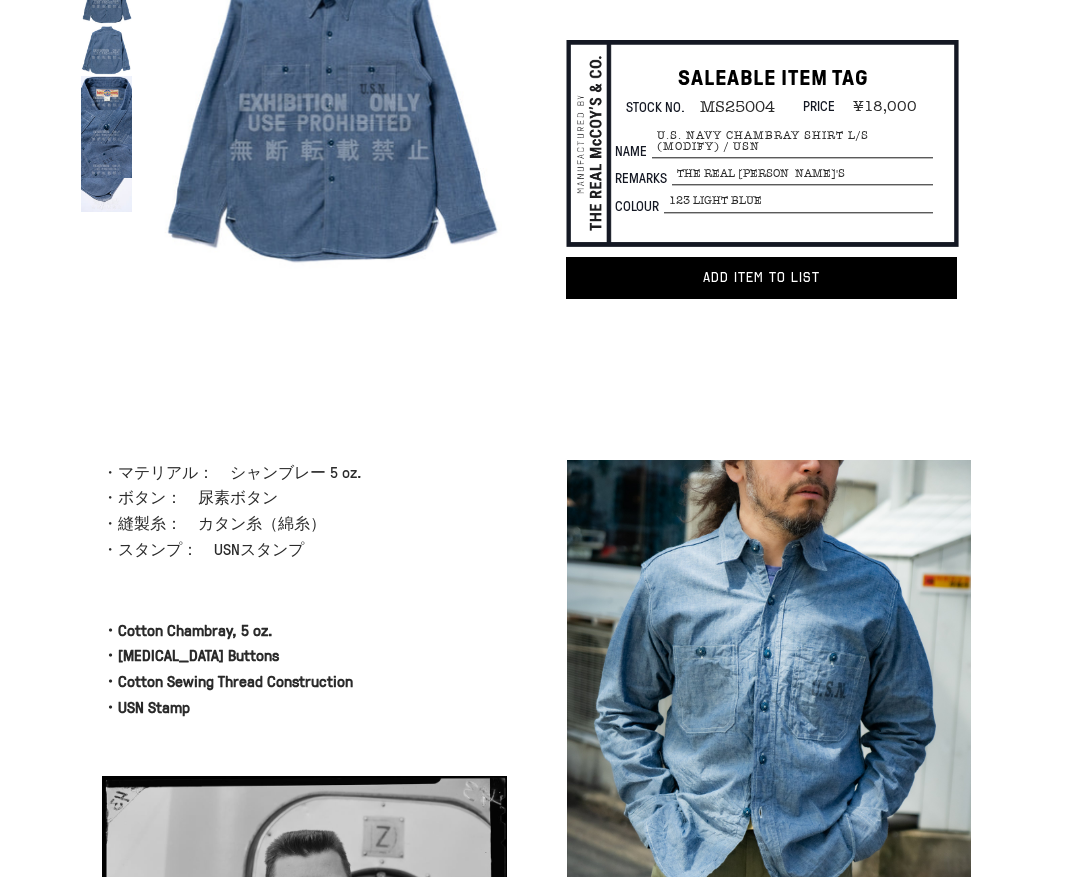 click on "About
・マテリアル：　シャンブレー 5 oz. ・ボタン：　尿素ボタン ・縫製糸：　カタン糸（綿糸） ・スタンプ：　USNスタンプ ・Cotton Chambray, 5 oz. ・Urea Buttons ・Cotton Sewing Thread Construction ・USN Stamp" at bounding box center (274, 1055) 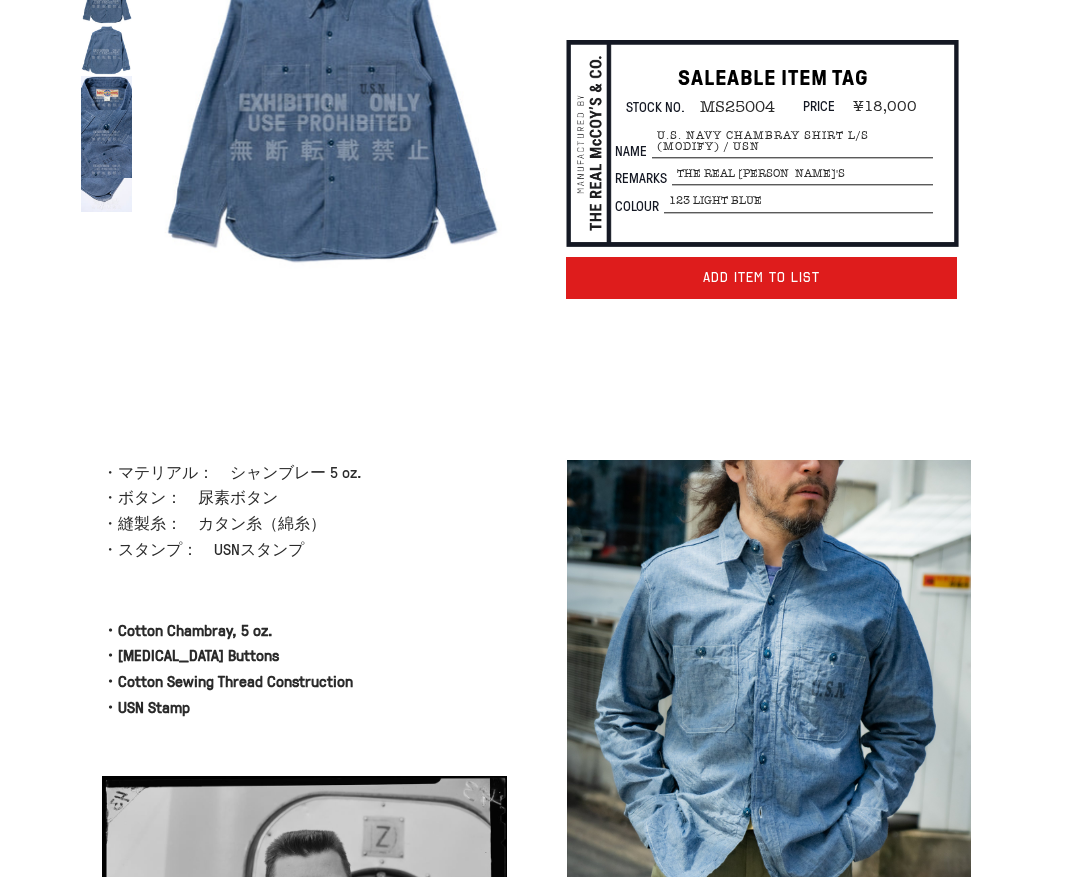 click on "Add item to List" at bounding box center (761, 278) 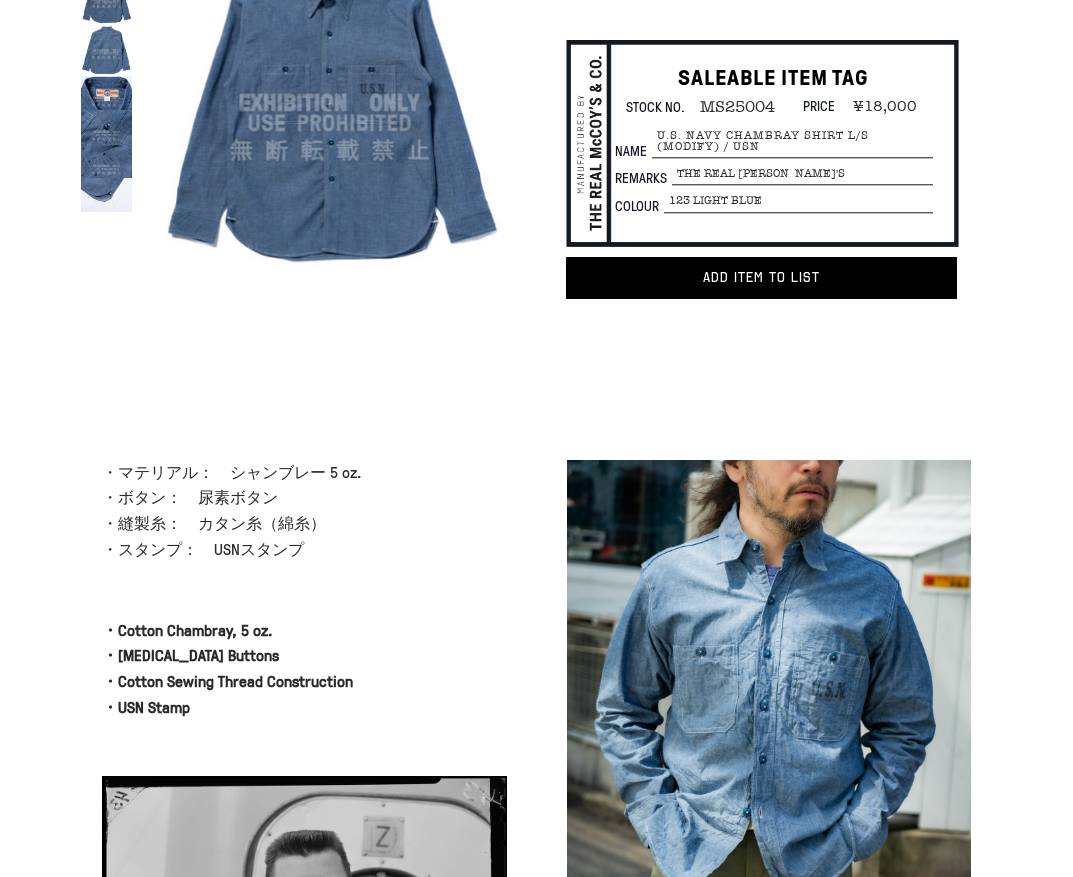 click at bounding box center (536, 420) 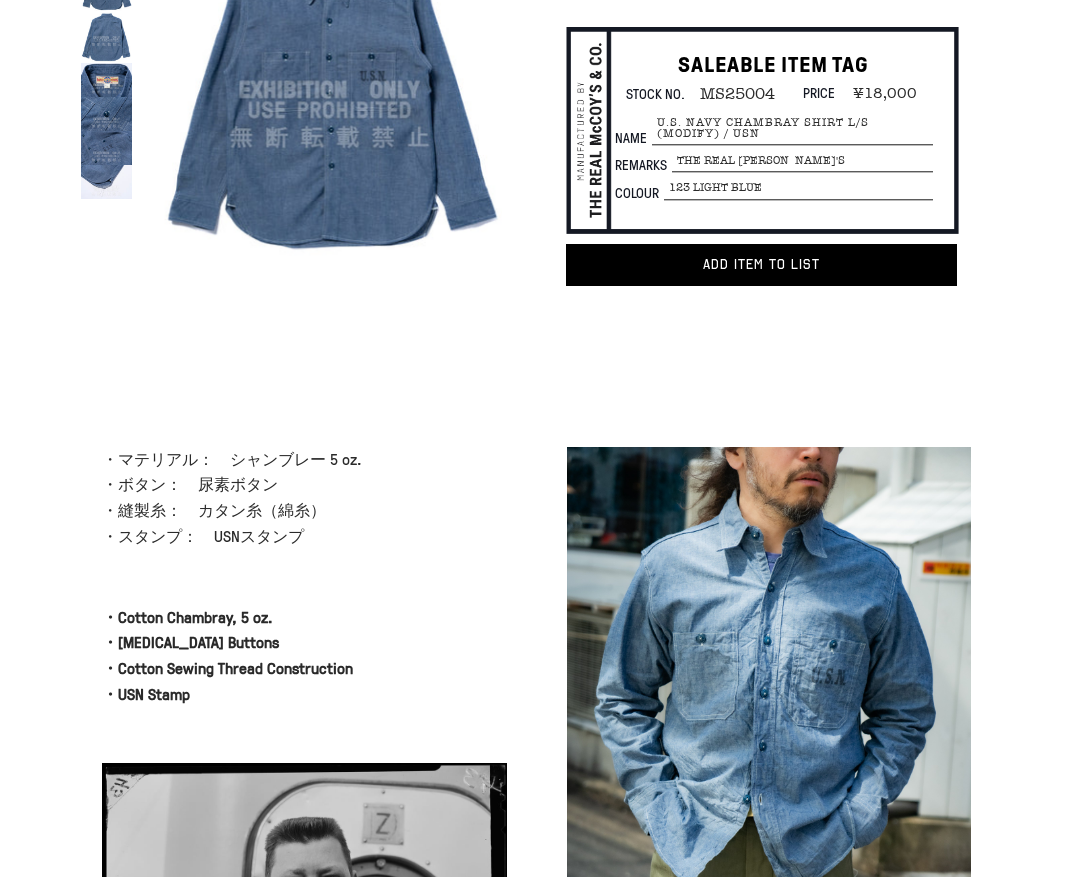 scroll, scrollTop: 0, scrollLeft: 0, axis: both 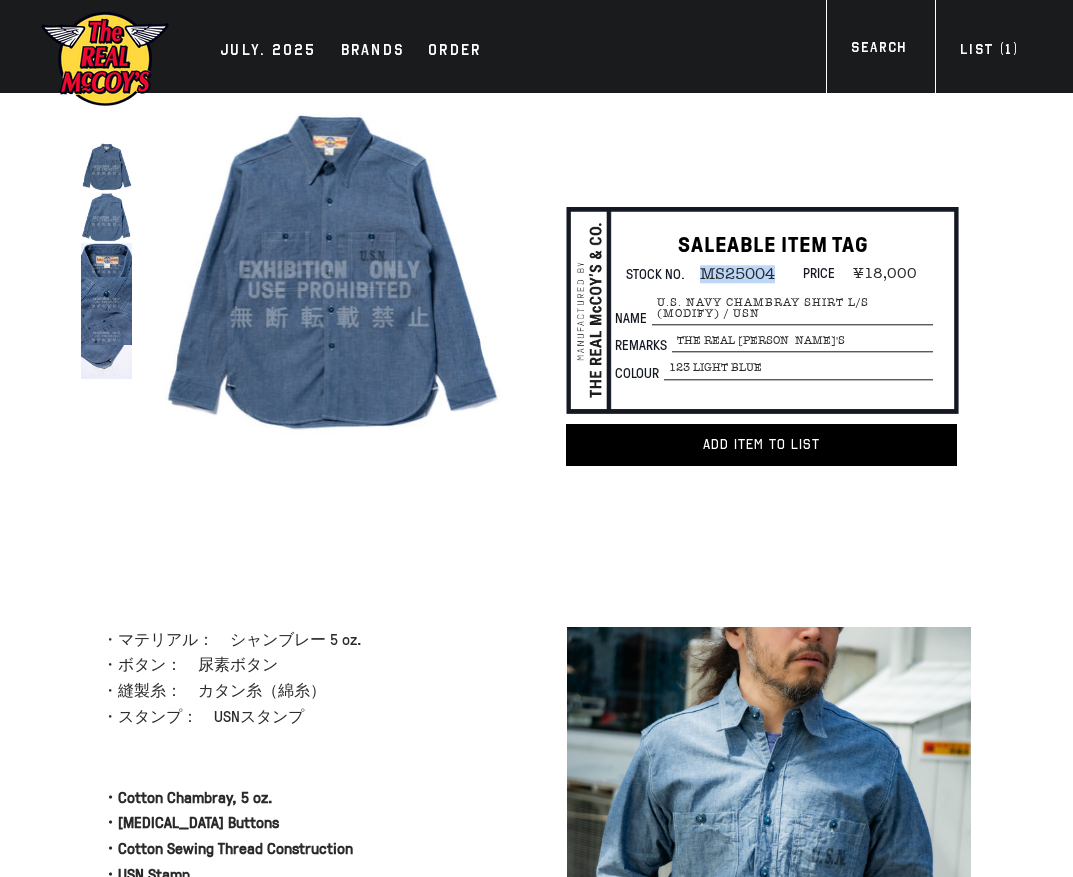 drag, startPoint x: 698, startPoint y: 267, endPoint x: 772, endPoint y: 271, distance: 74.10803 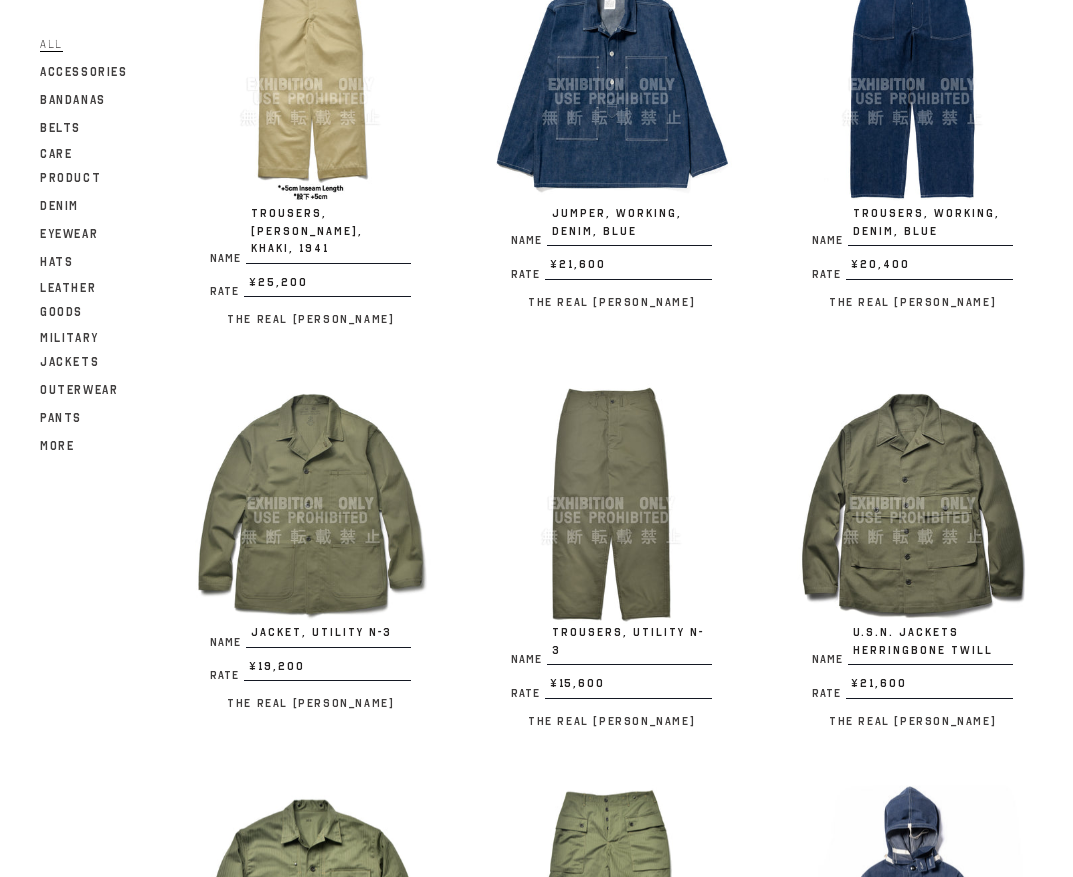 scroll, scrollTop: 1930, scrollLeft: 0, axis: vertical 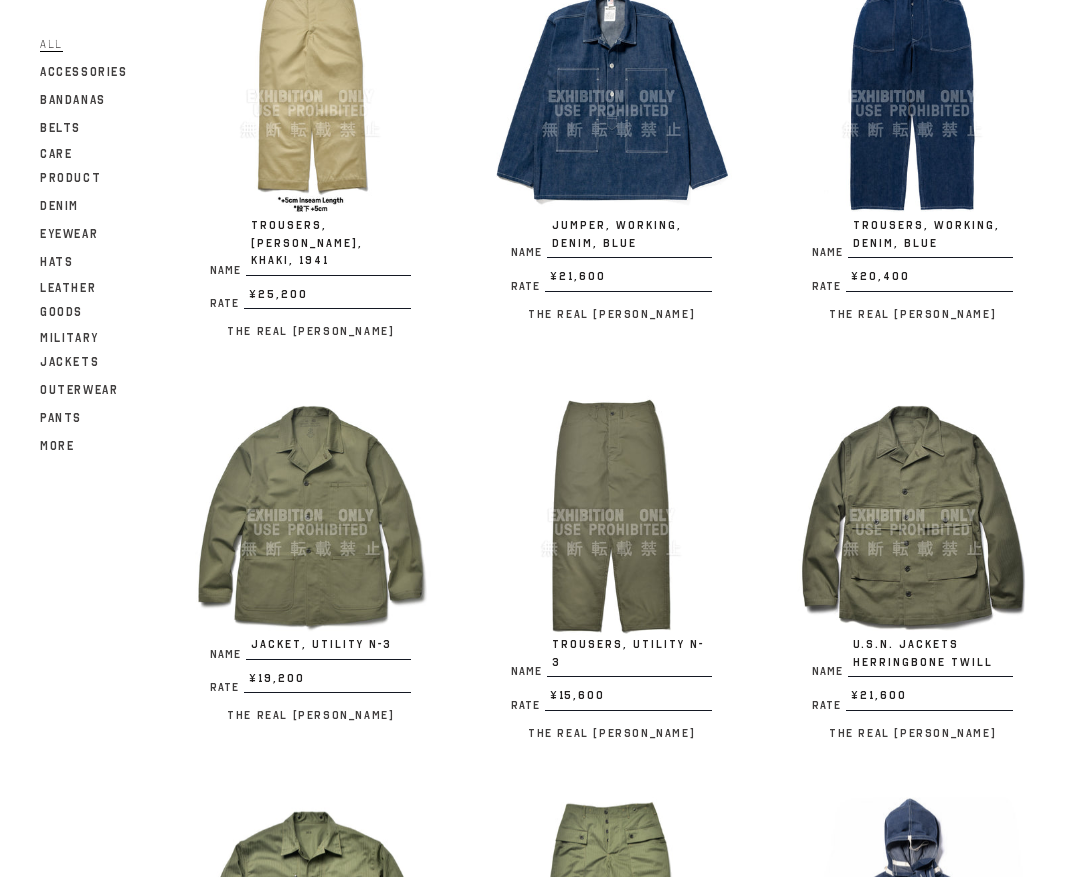 click at bounding box center (611, 515) 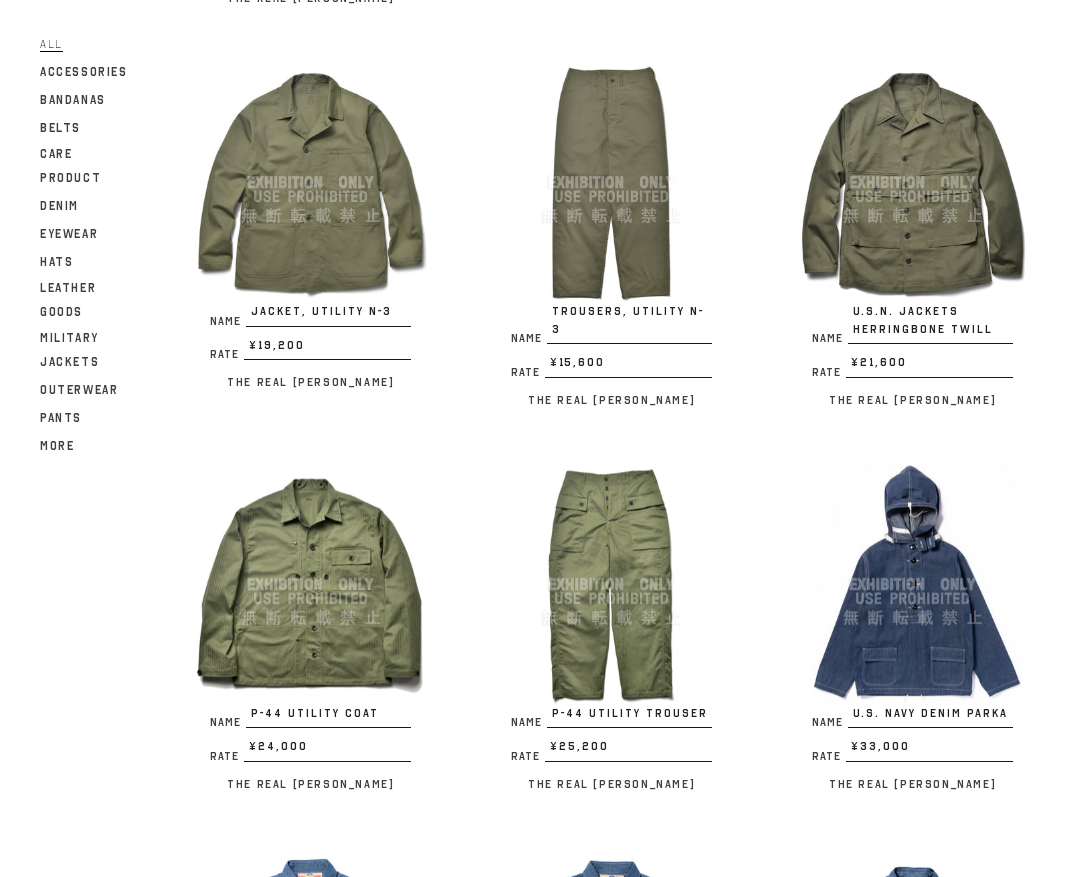 scroll, scrollTop: 2096, scrollLeft: 0, axis: vertical 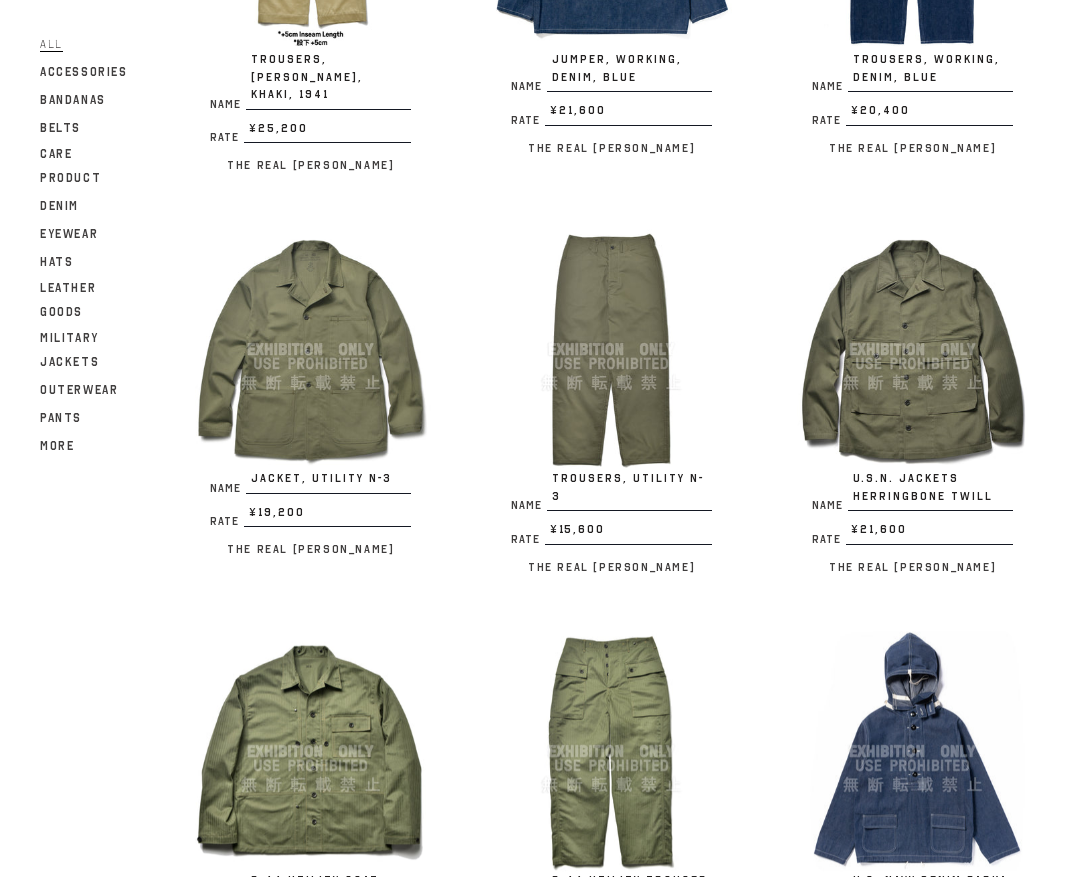 click at bounding box center (310, 349) 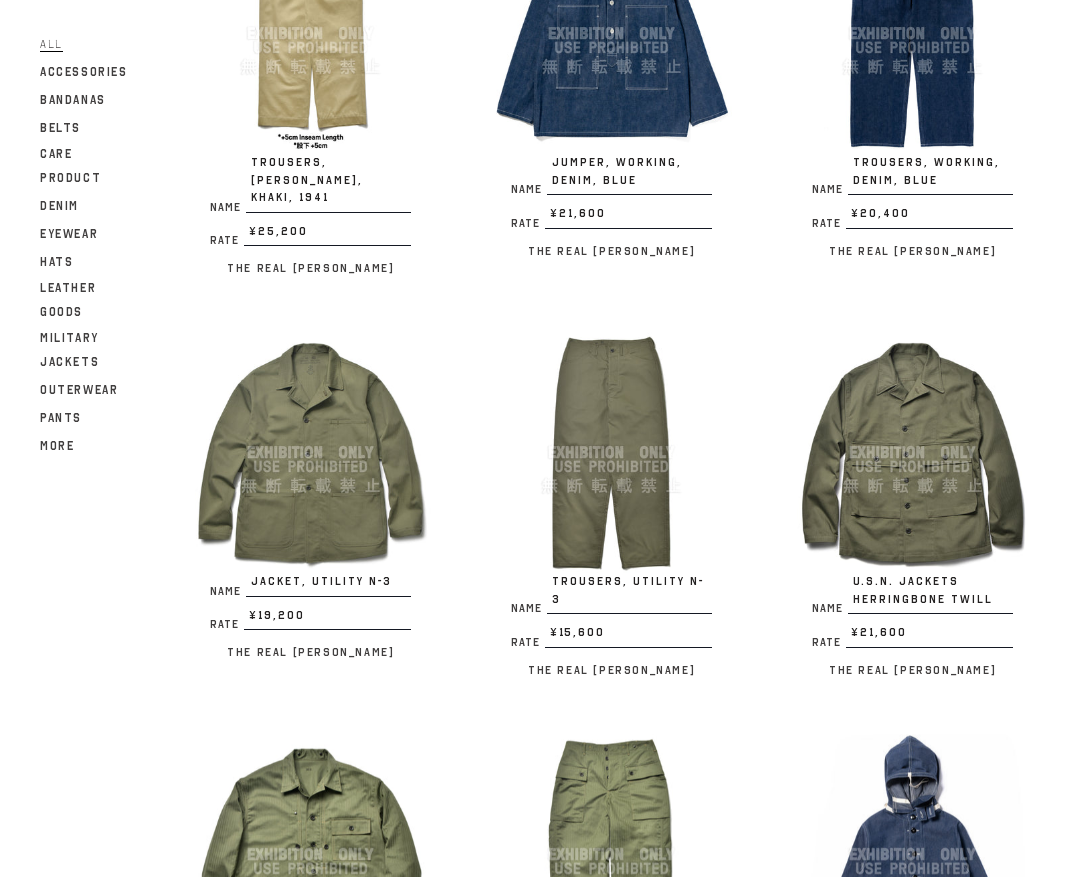 scroll, scrollTop: 1930, scrollLeft: 0, axis: vertical 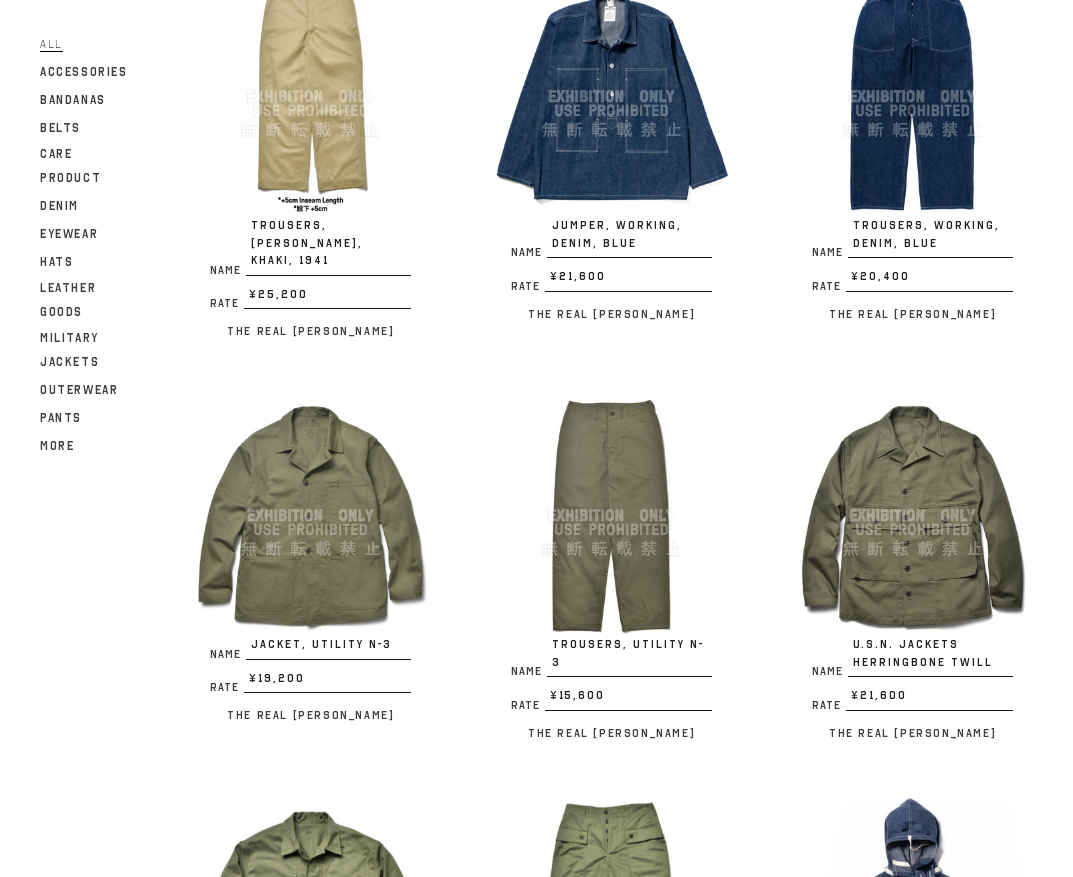 click at bounding box center [912, 515] 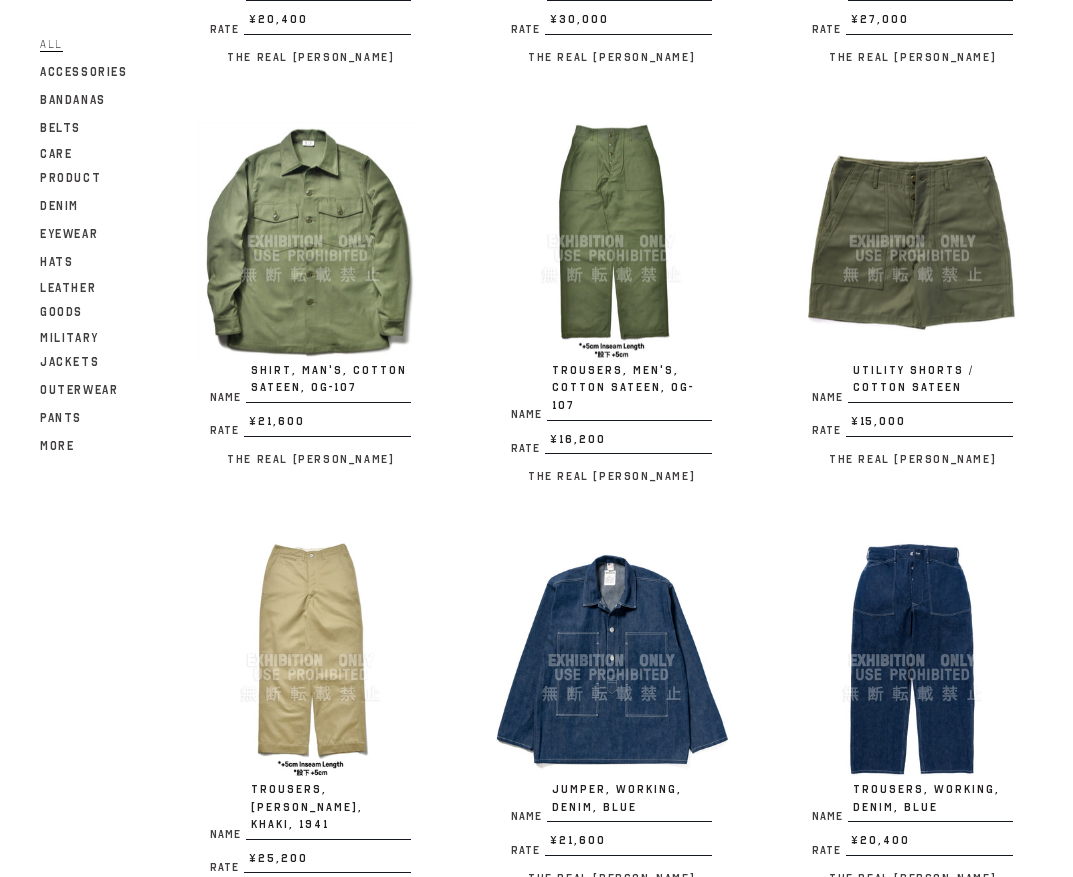 scroll, scrollTop: 1430, scrollLeft: 0, axis: vertical 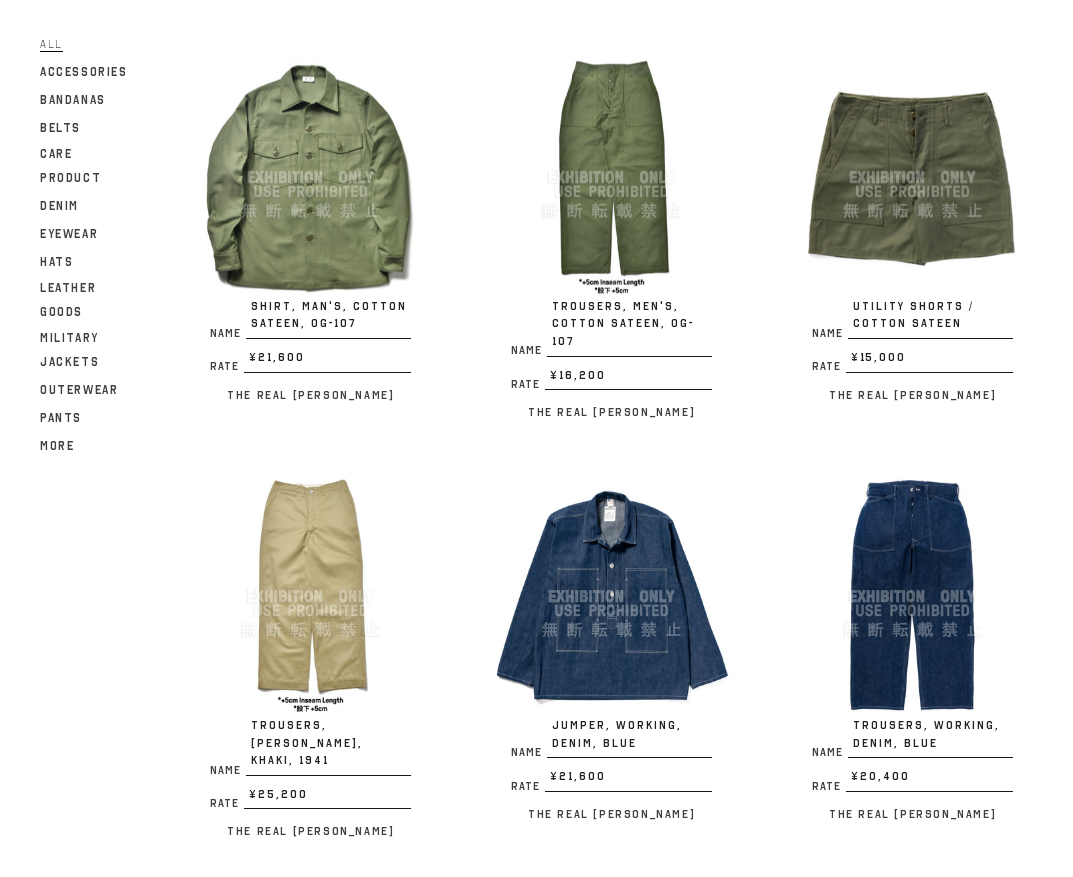 click at bounding box center [611, 596] 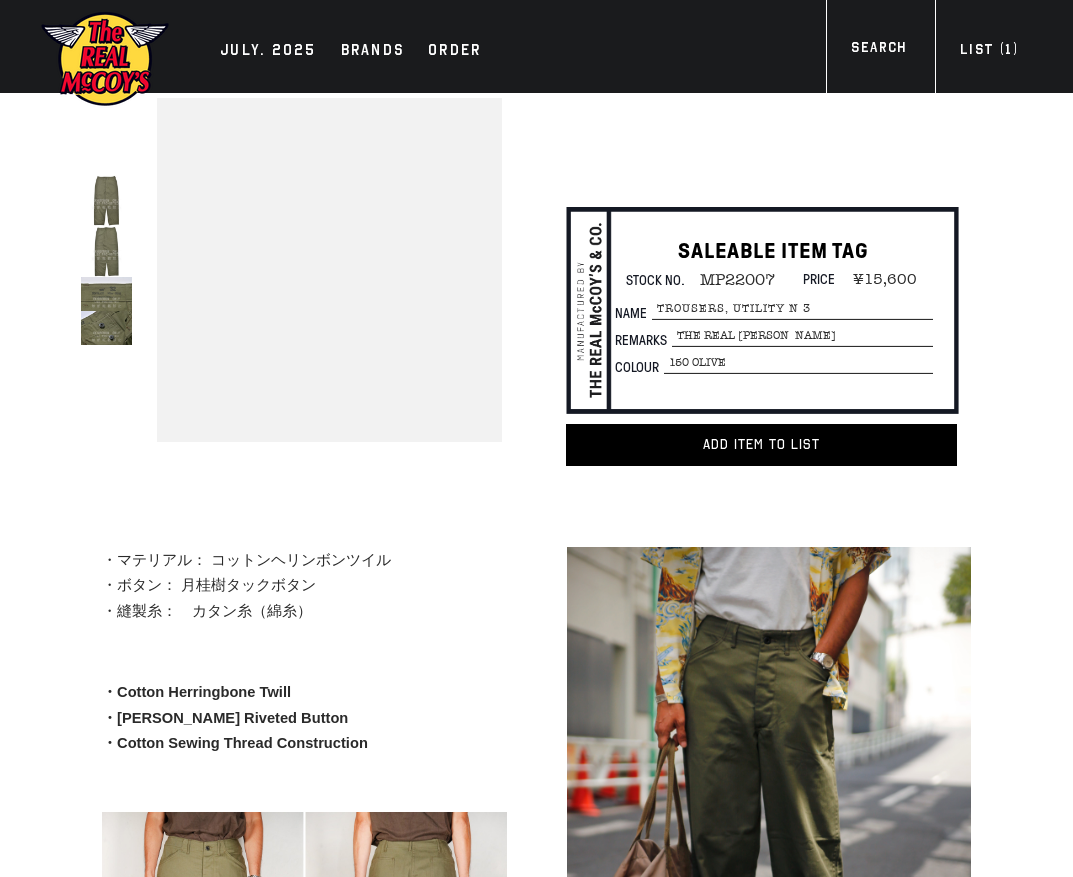 scroll, scrollTop: 0, scrollLeft: 0, axis: both 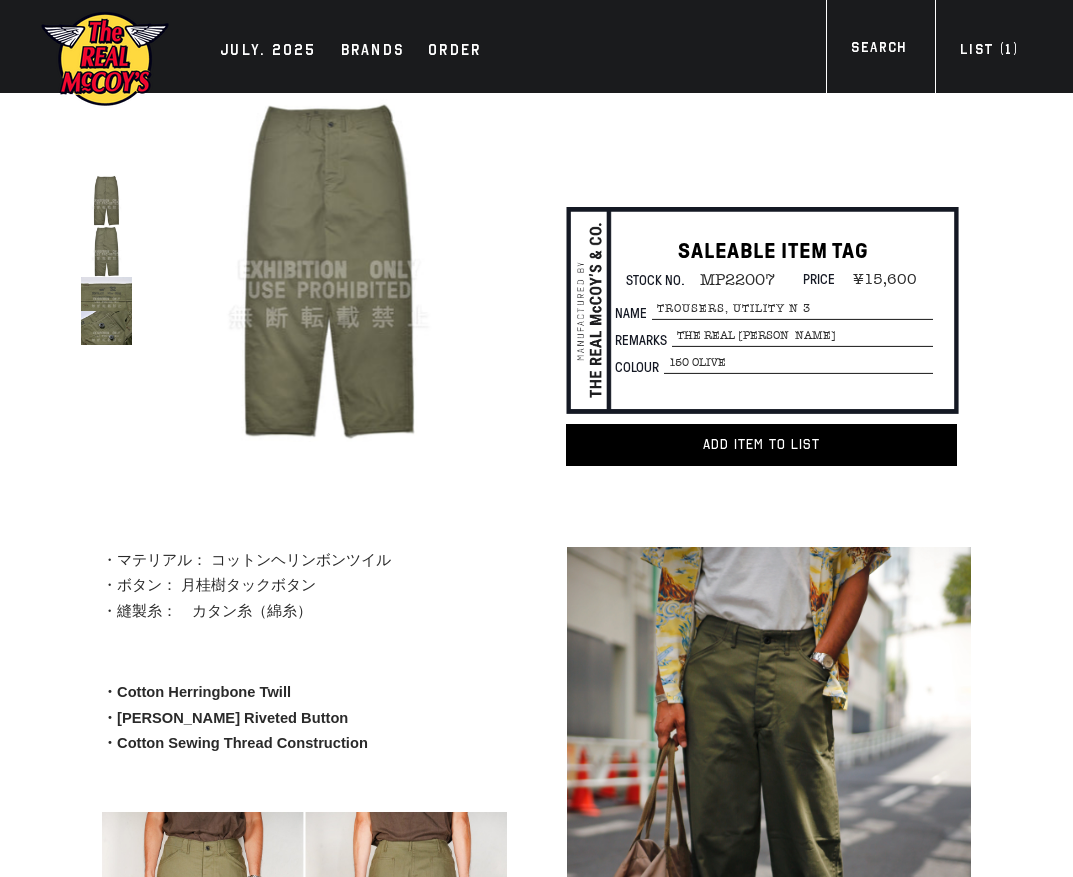 click at bounding box center (329, 270) 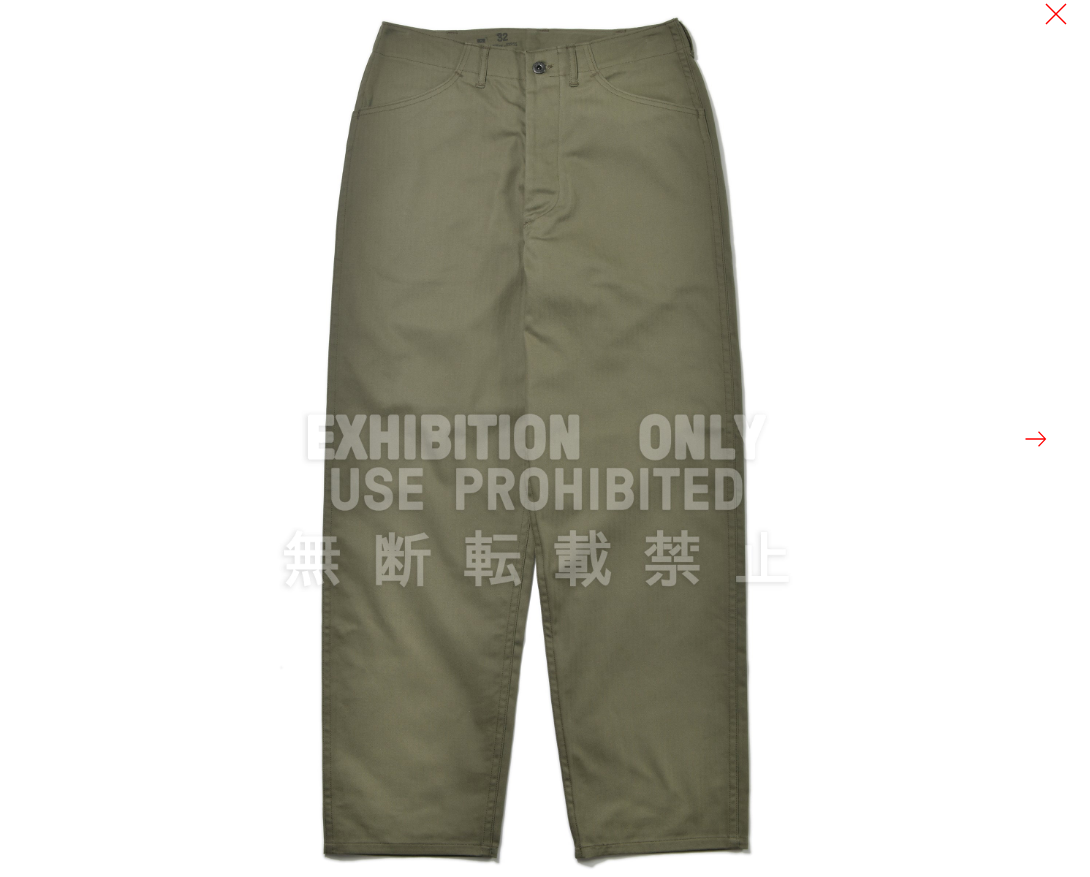 click at bounding box center [536, 438] 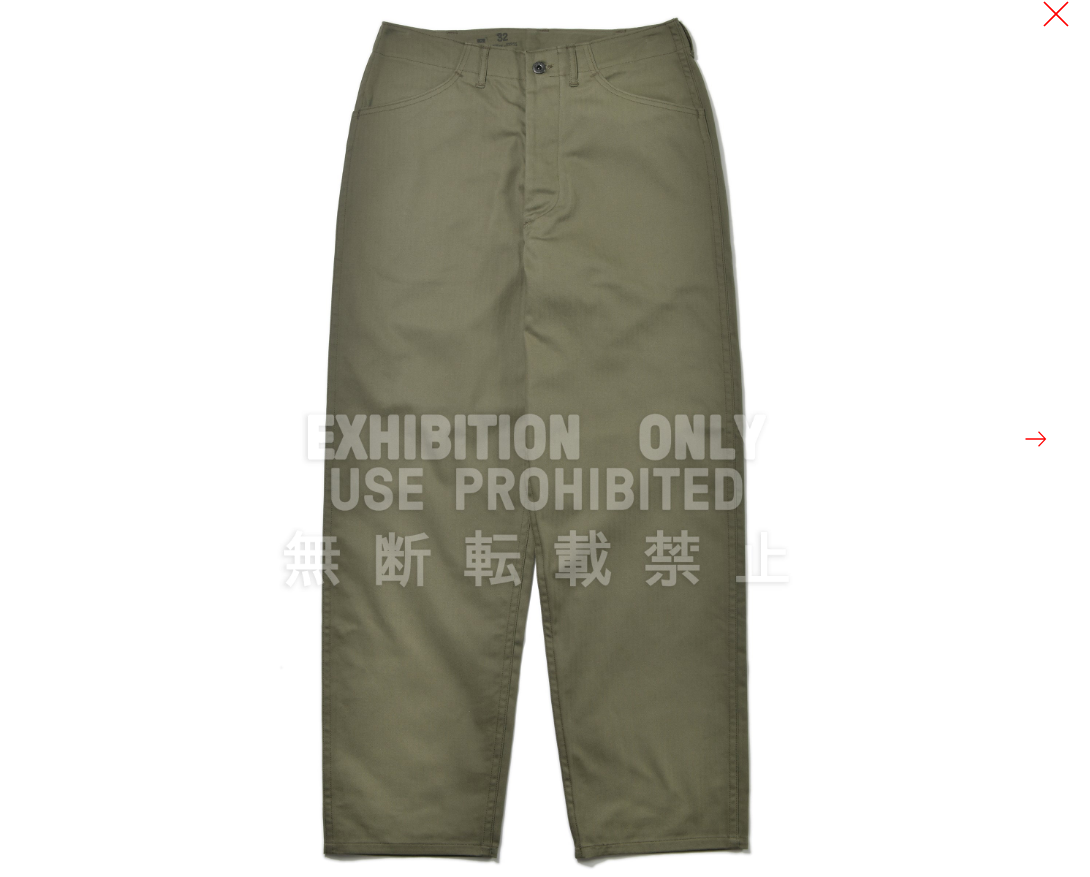 click at bounding box center (1056, 14) 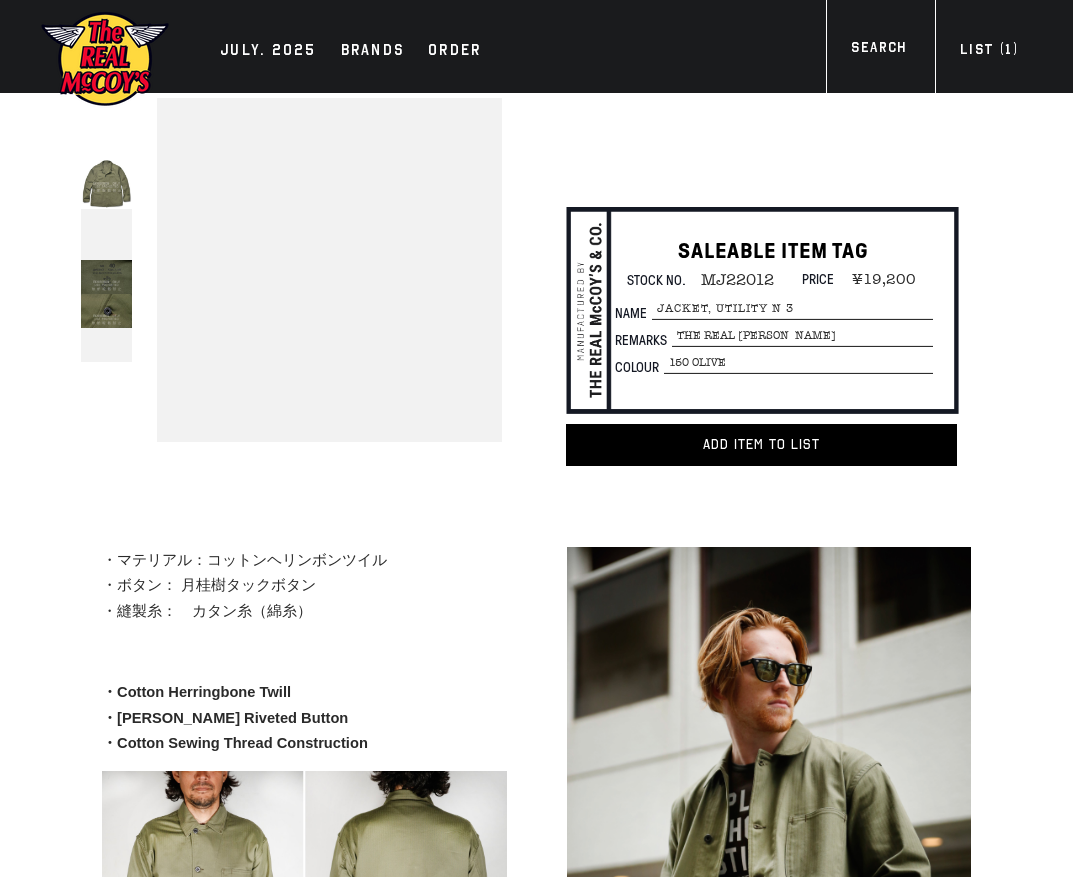 scroll, scrollTop: 0, scrollLeft: 0, axis: both 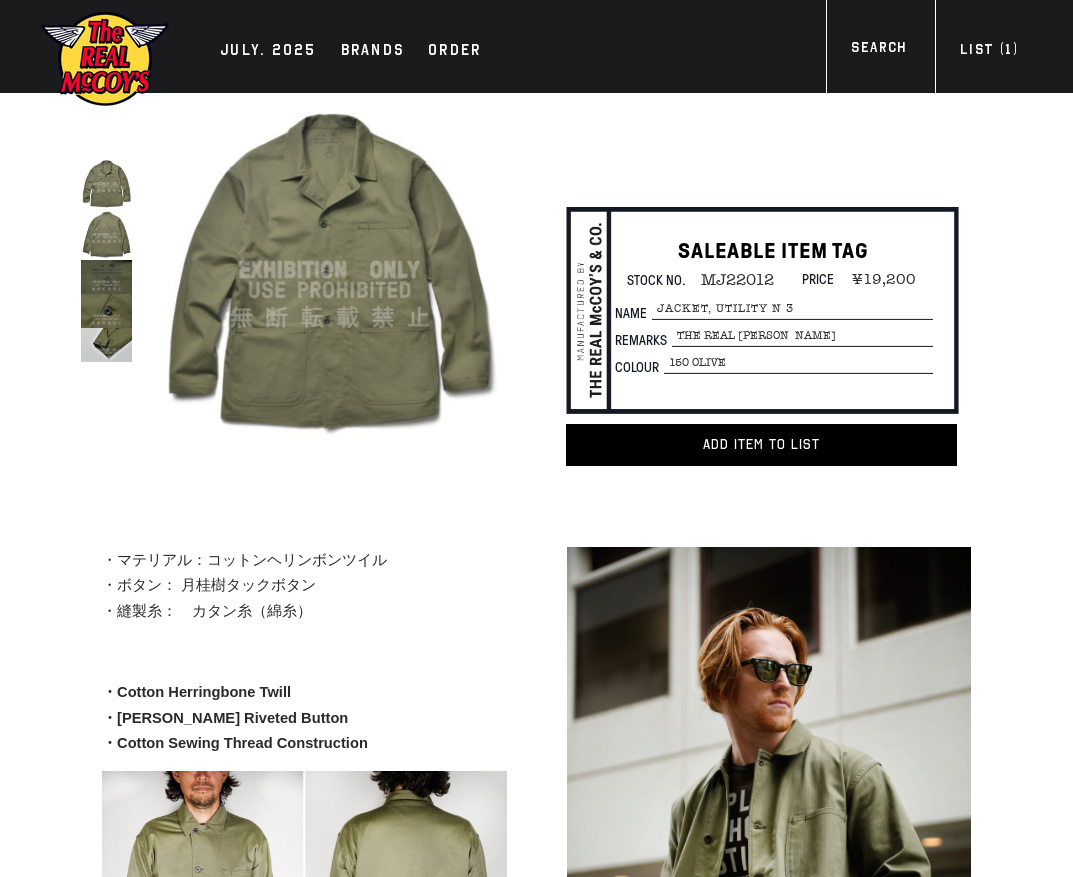click at bounding box center (329, 270) 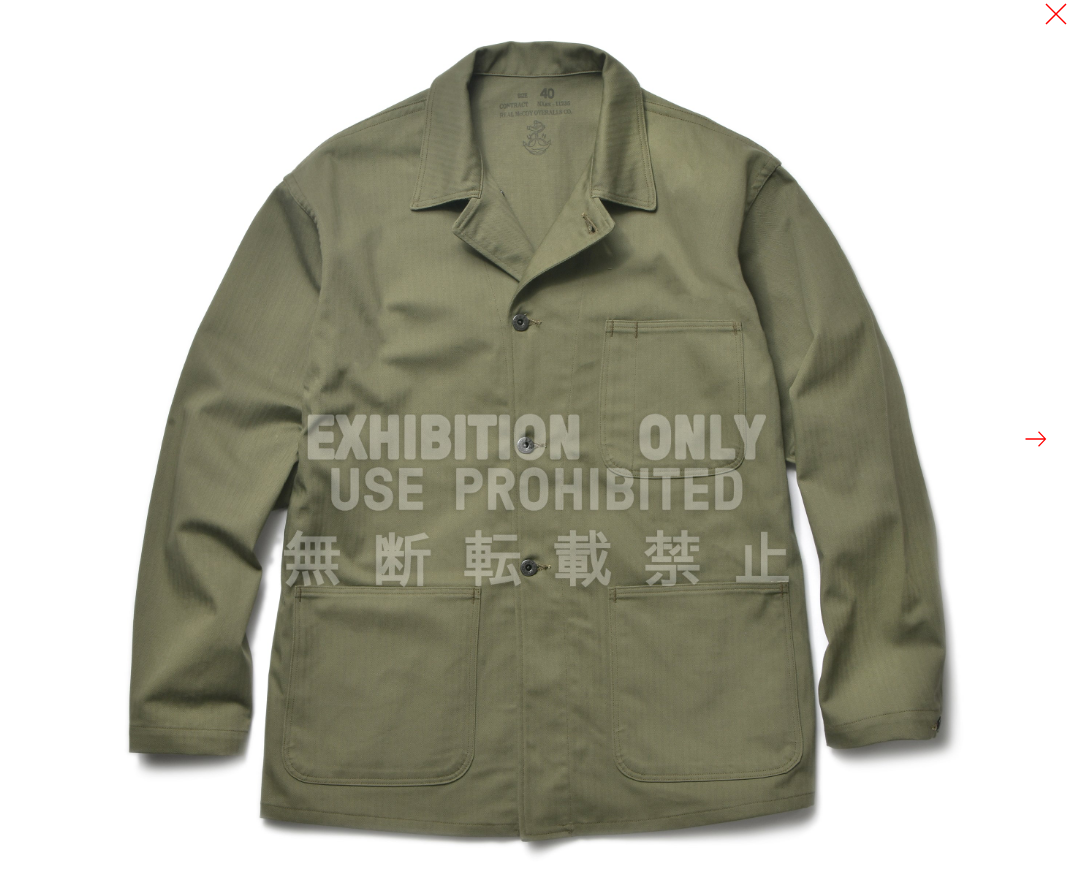 click at bounding box center (536, 438) 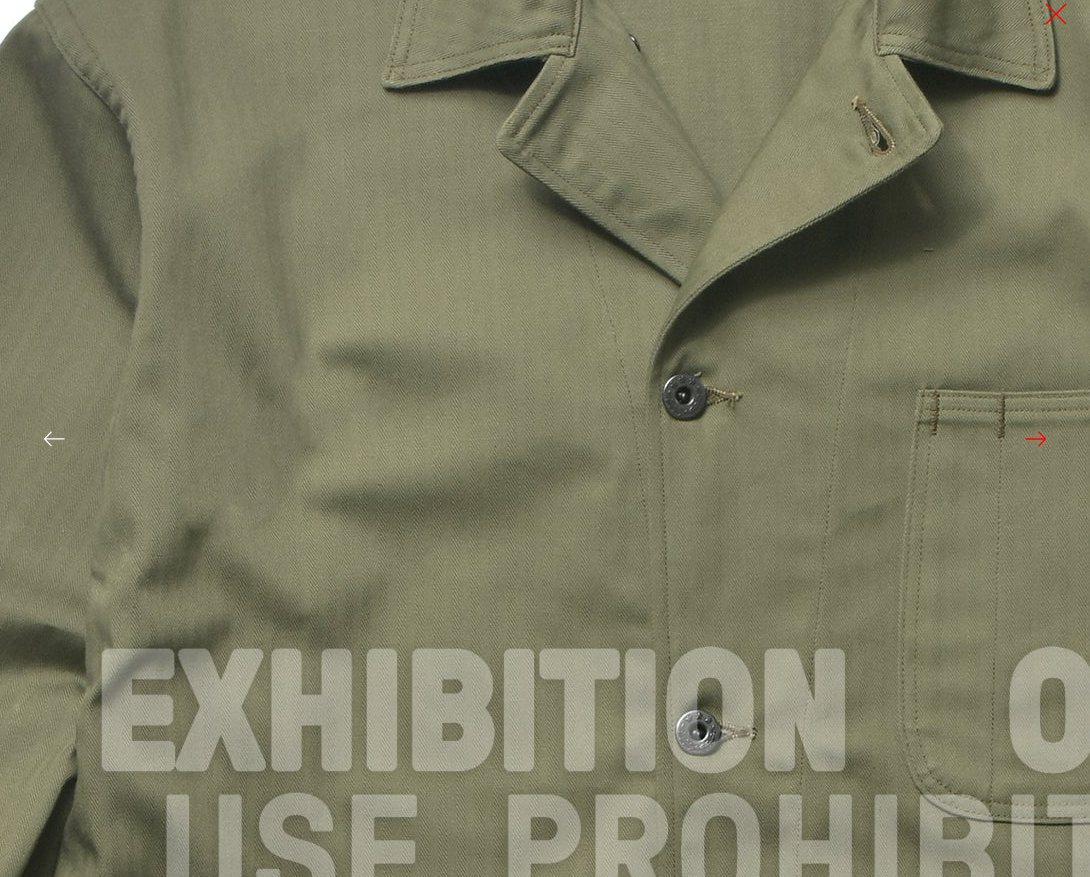 click at bounding box center [728, 714] 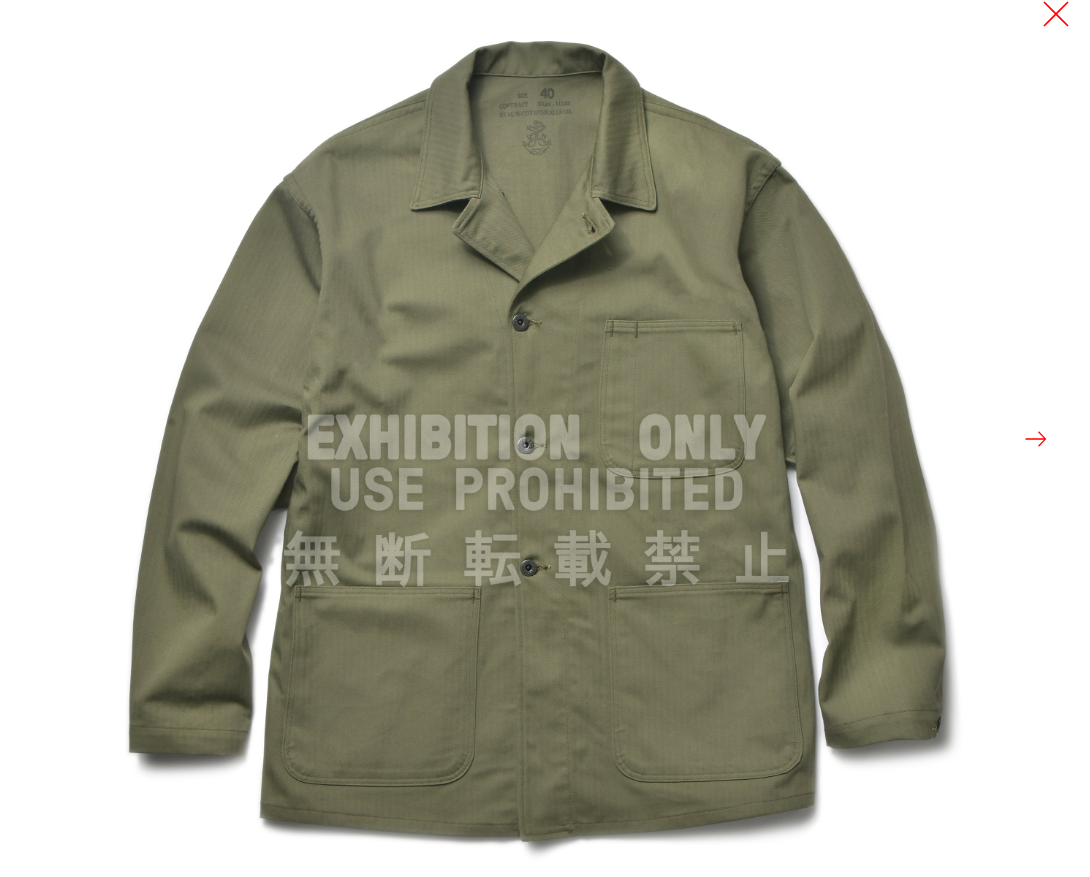 click at bounding box center [1056, 14] 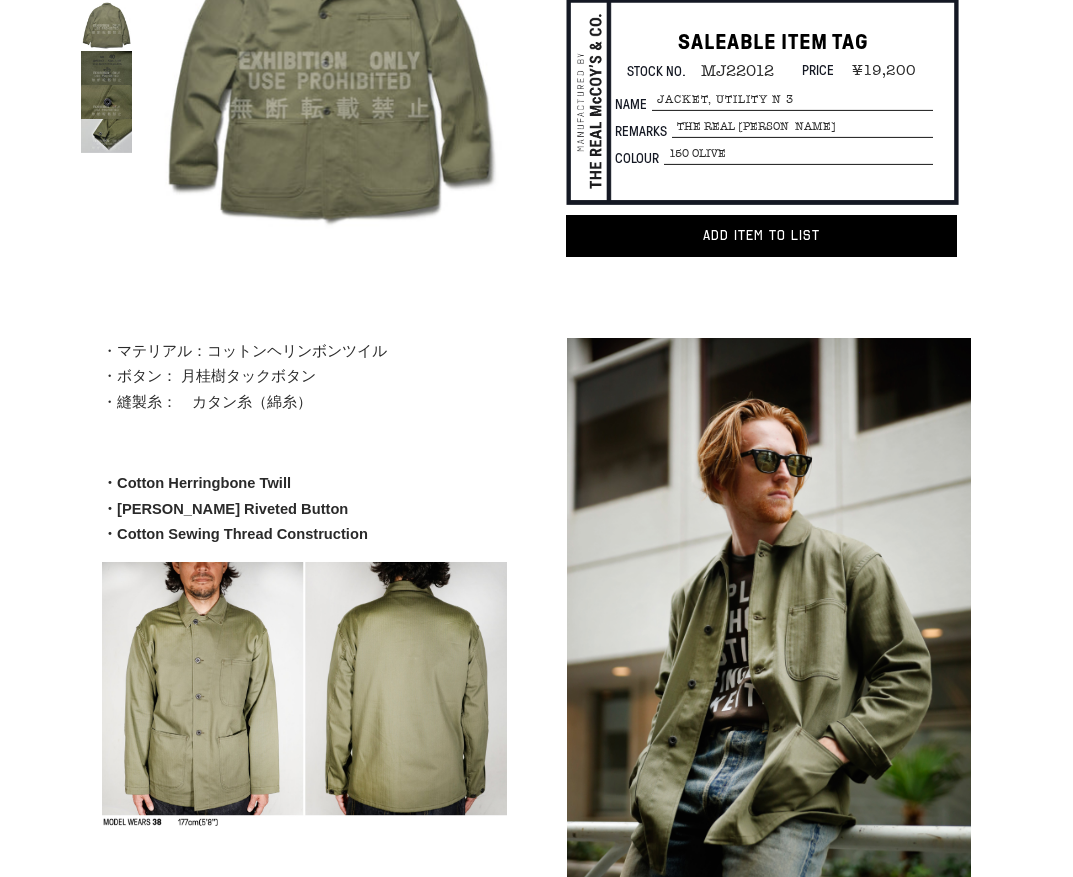 scroll, scrollTop: 333, scrollLeft: 0, axis: vertical 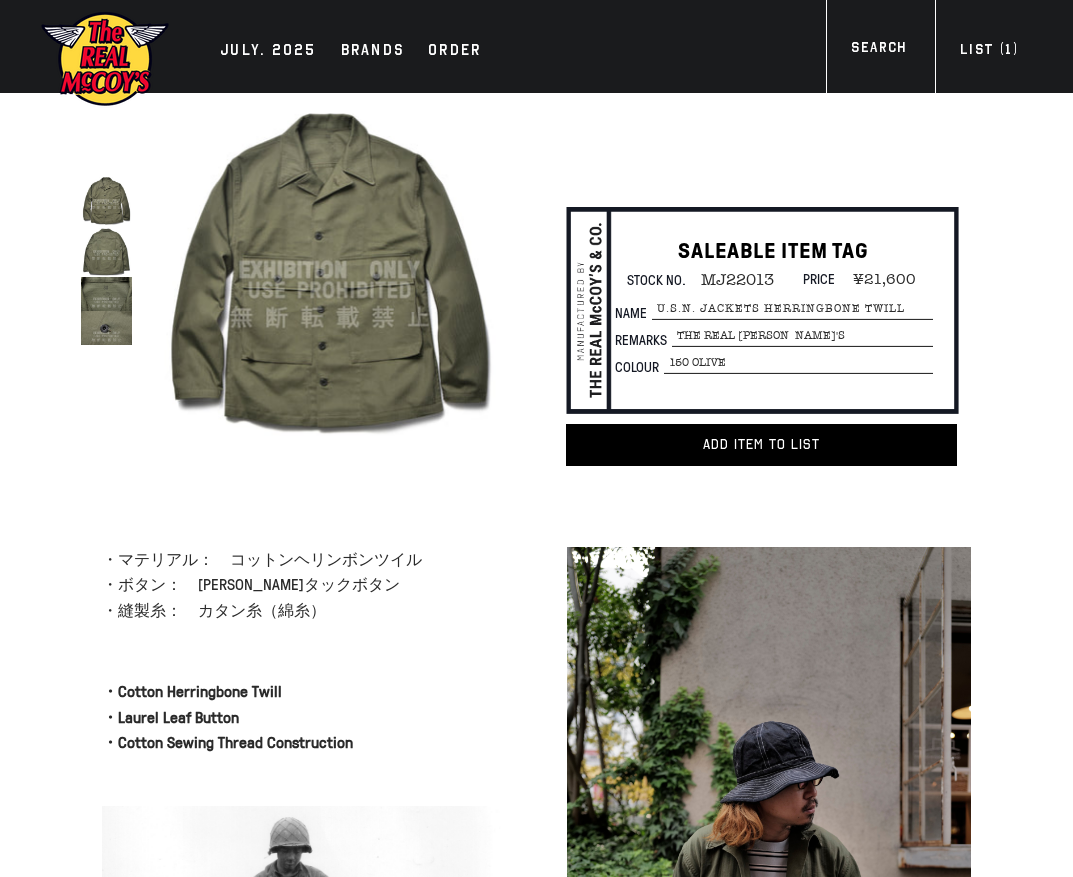 click at bounding box center [329, 270] 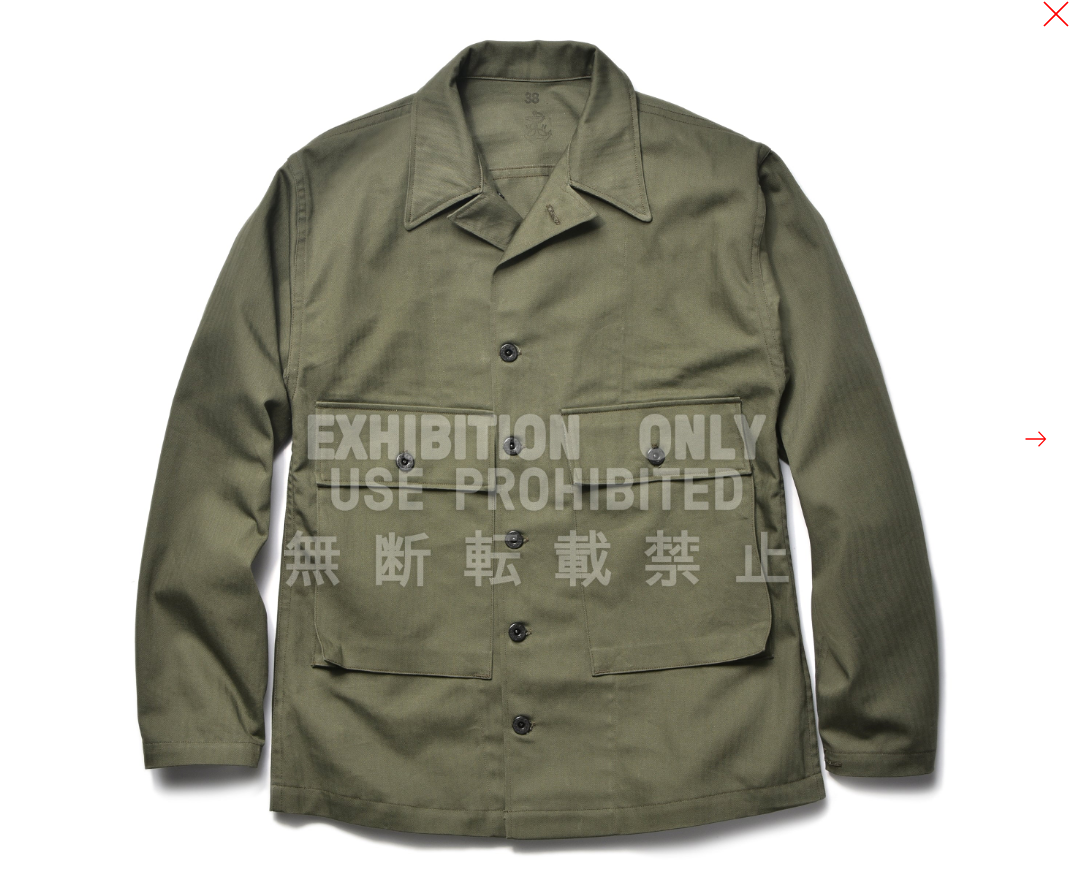 click at bounding box center (1056, 14) 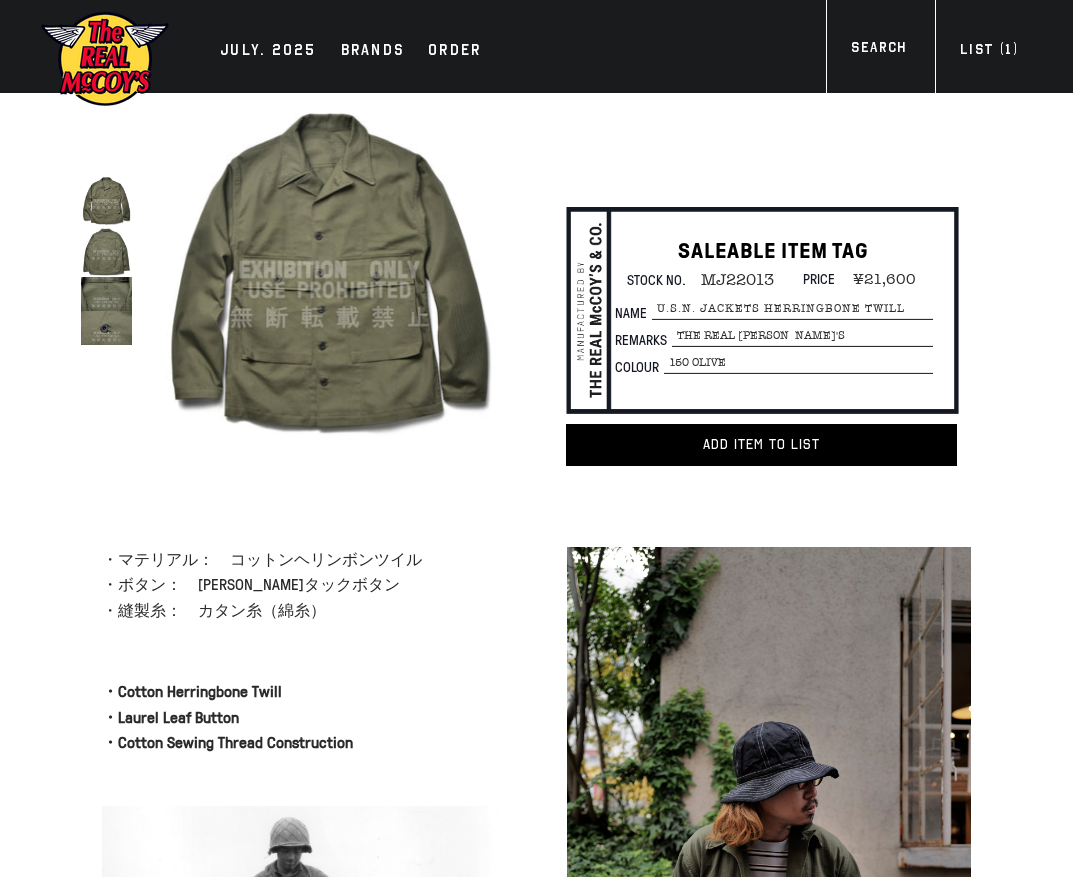 click at bounding box center (536, 320) 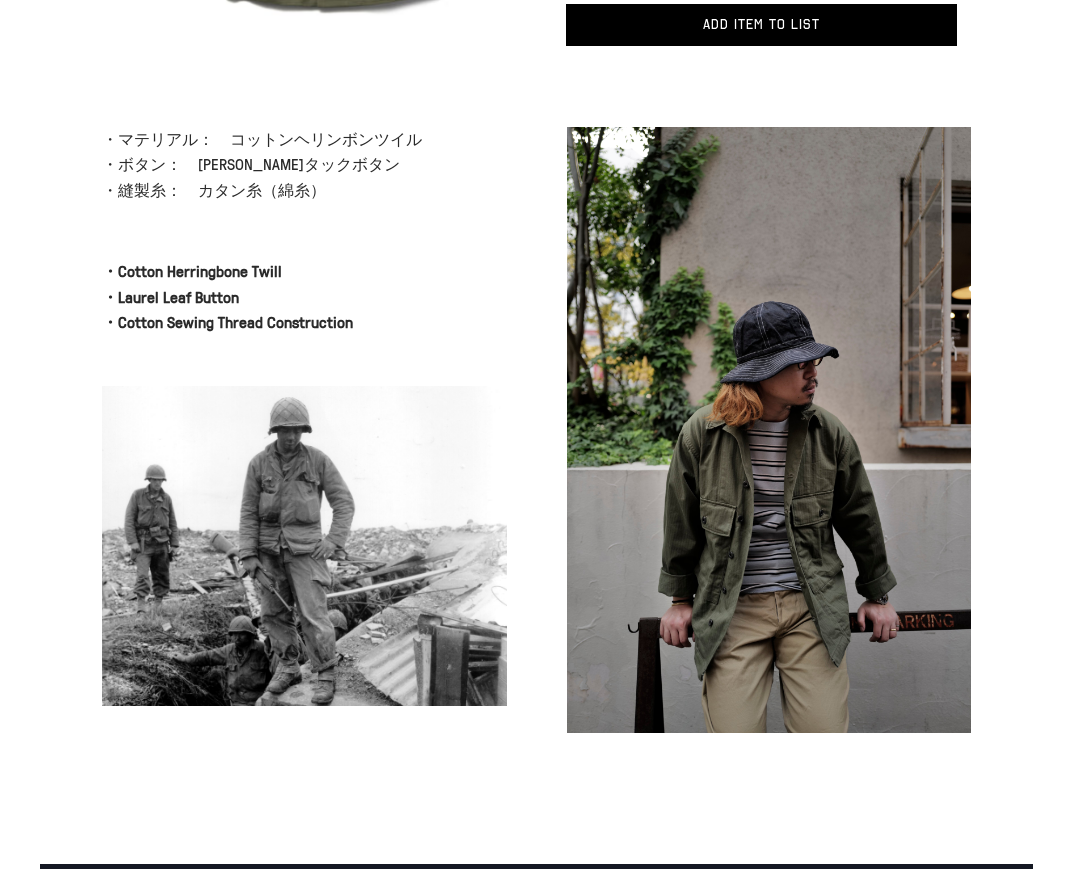 scroll, scrollTop: 500, scrollLeft: 0, axis: vertical 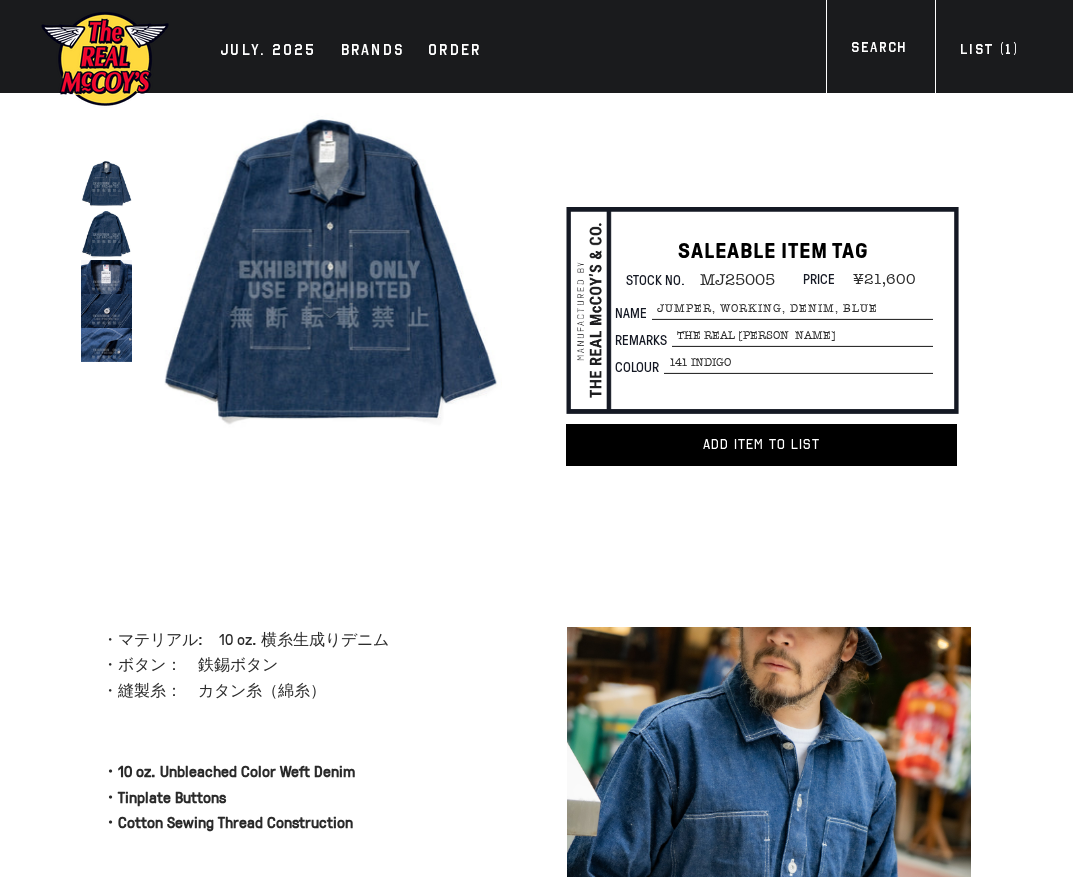 click at bounding box center [329, 270] 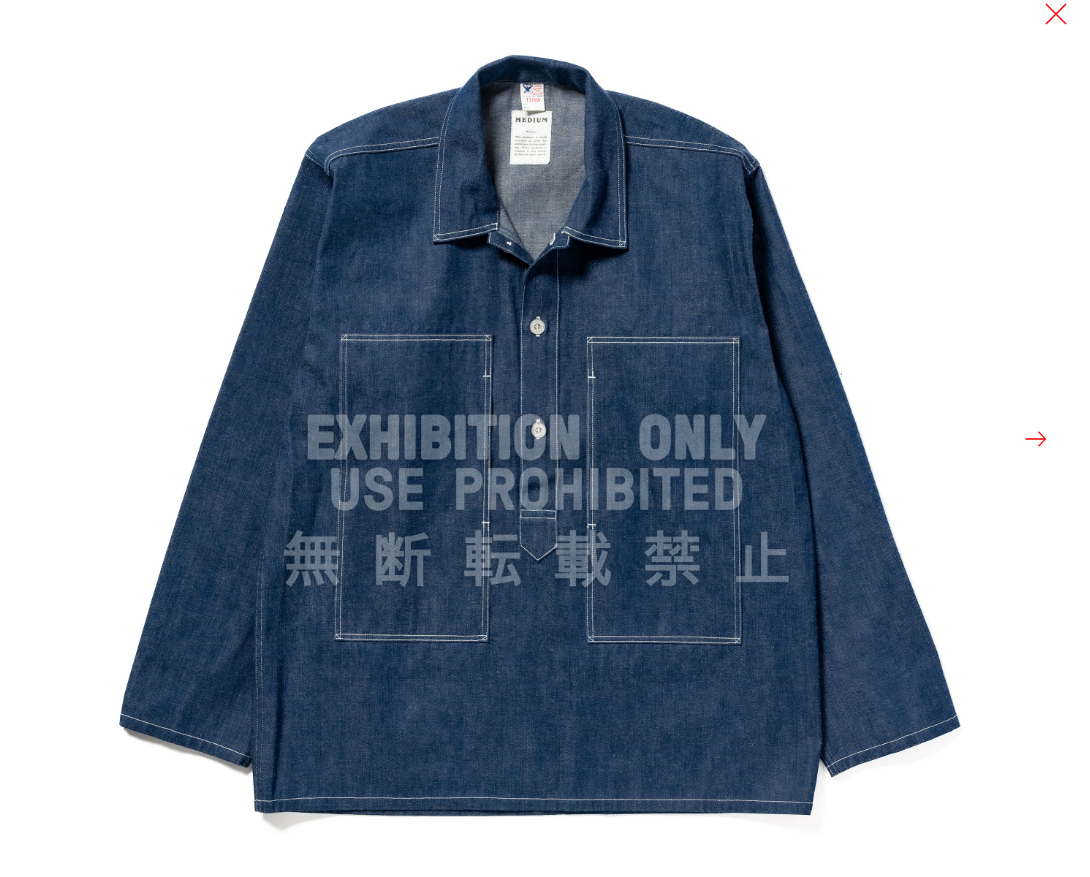 click at bounding box center [643, 438] 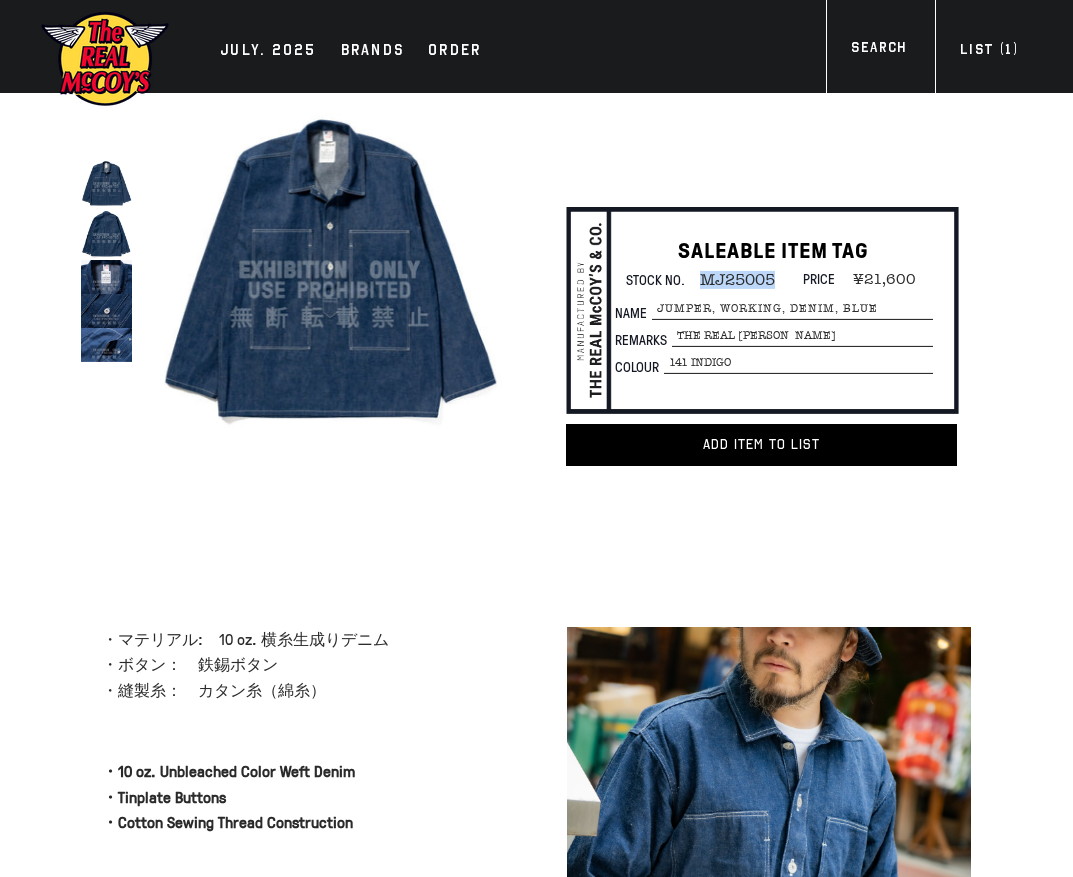 drag, startPoint x: 772, startPoint y: 274, endPoint x: 705, endPoint y: 273, distance: 67.00746 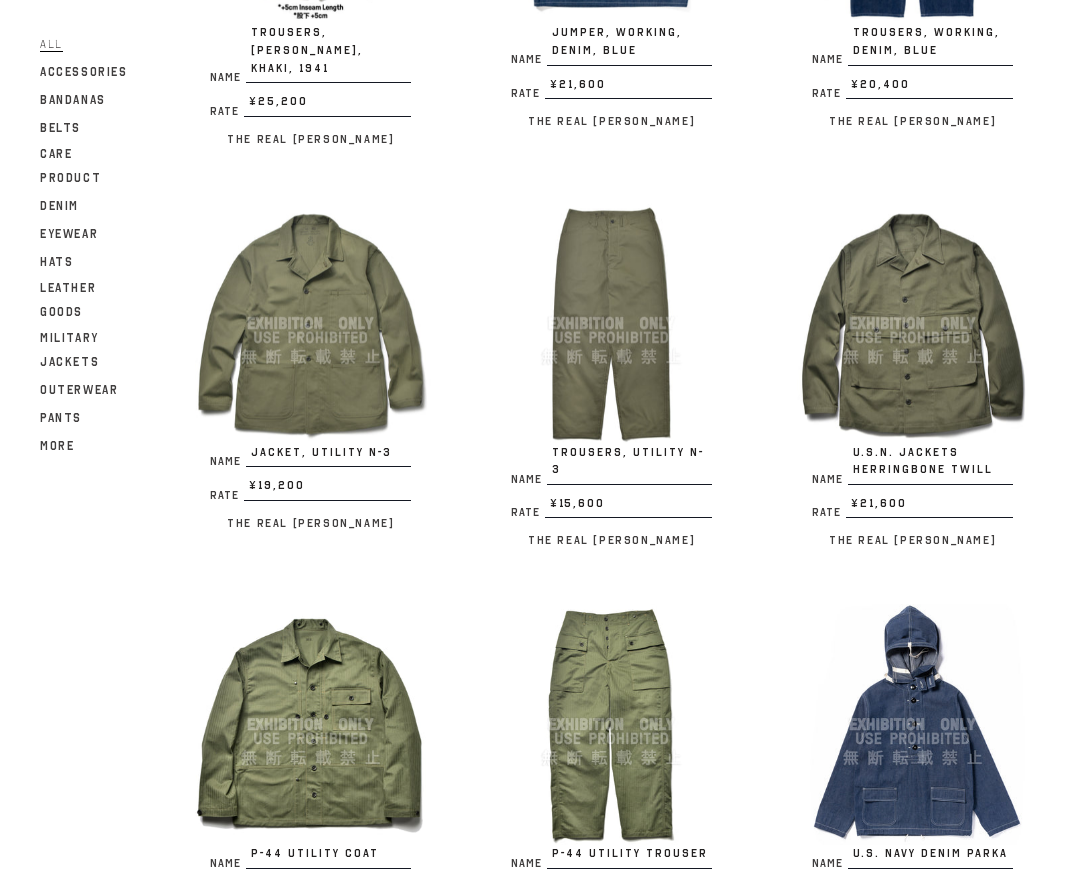 scroll, scrollTop: 2167, scrollLeft: 0, axis: vertical 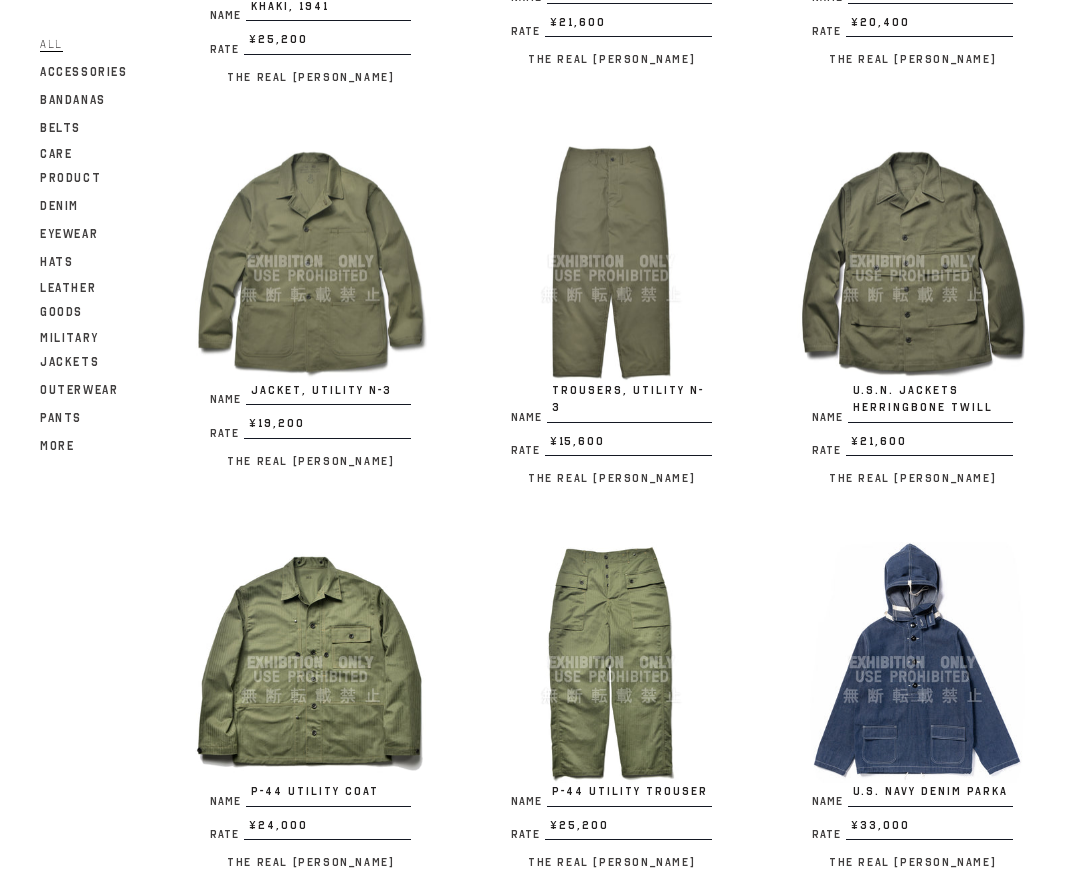 click at bounding box center [912, 261] 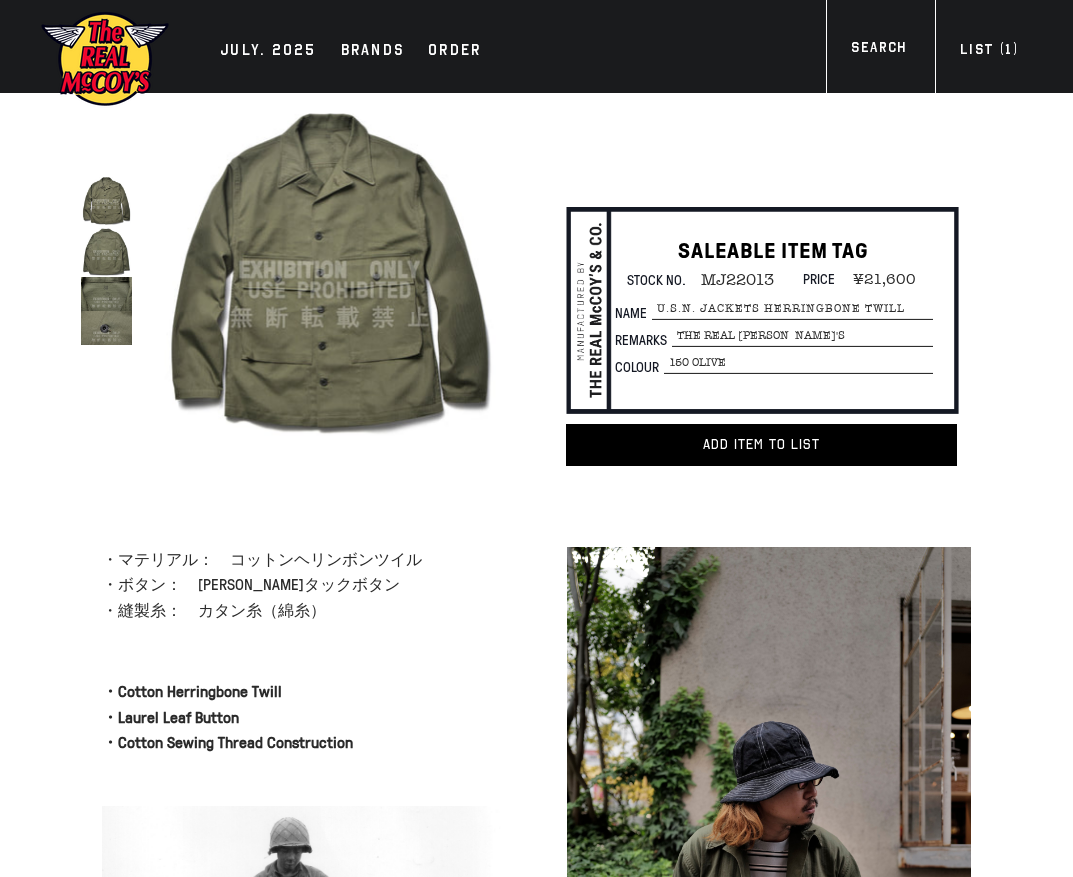 scroll, scrollTop: 0, scrollLeft: 0, axis: both 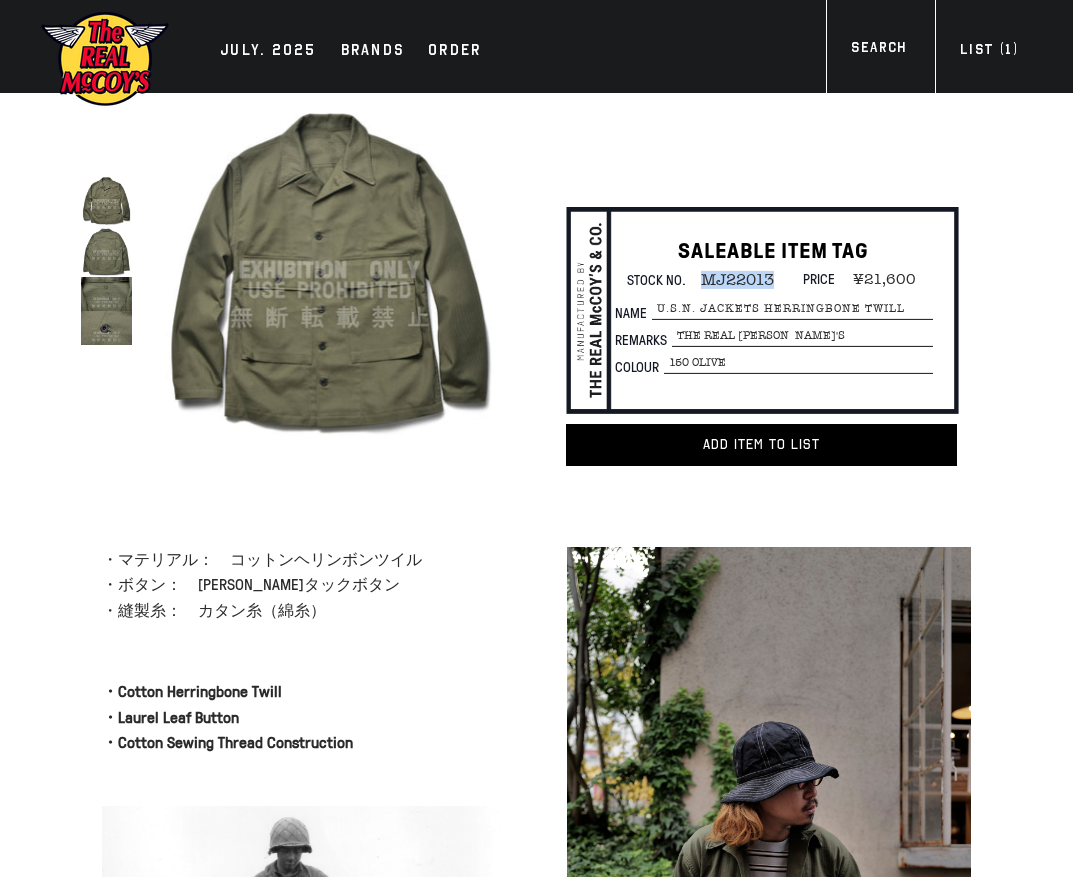 drag, startPoint x: 701, startPoint y: 284, endPoint x: 781, endPoint y: 284, distance: 80 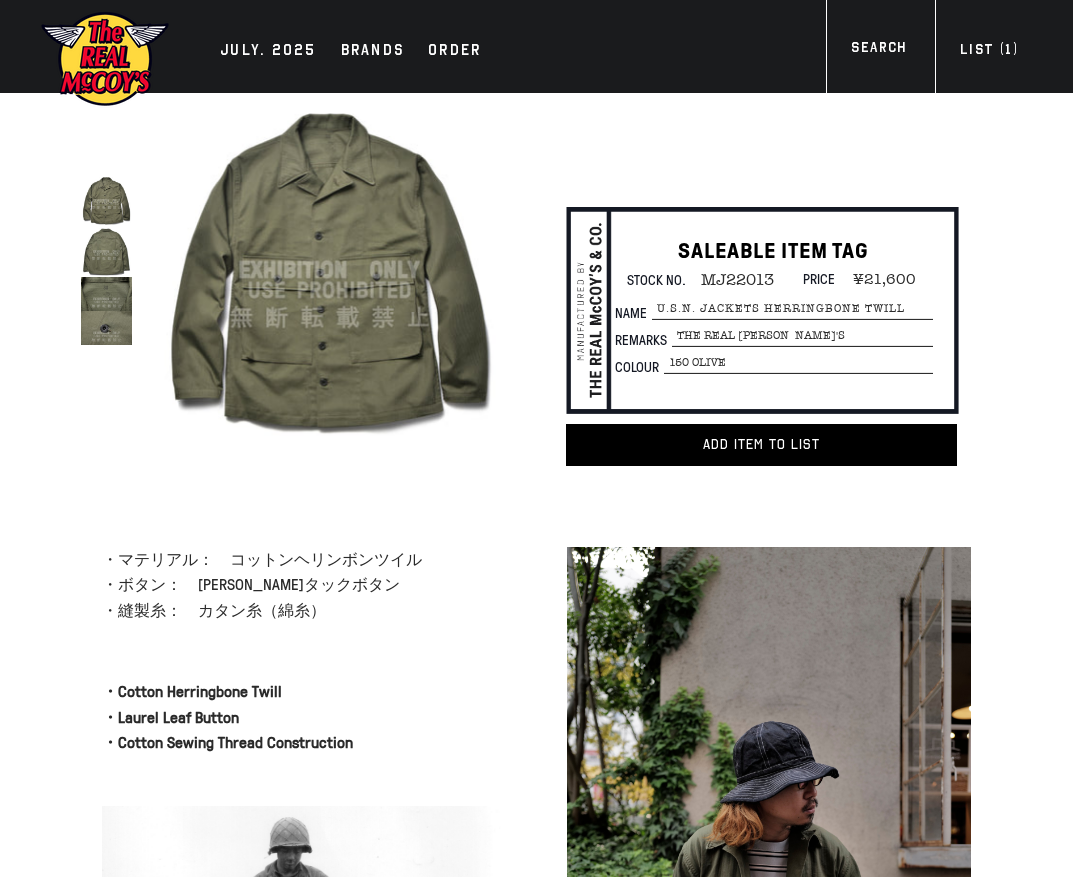 click at bounding box center (536, 320) 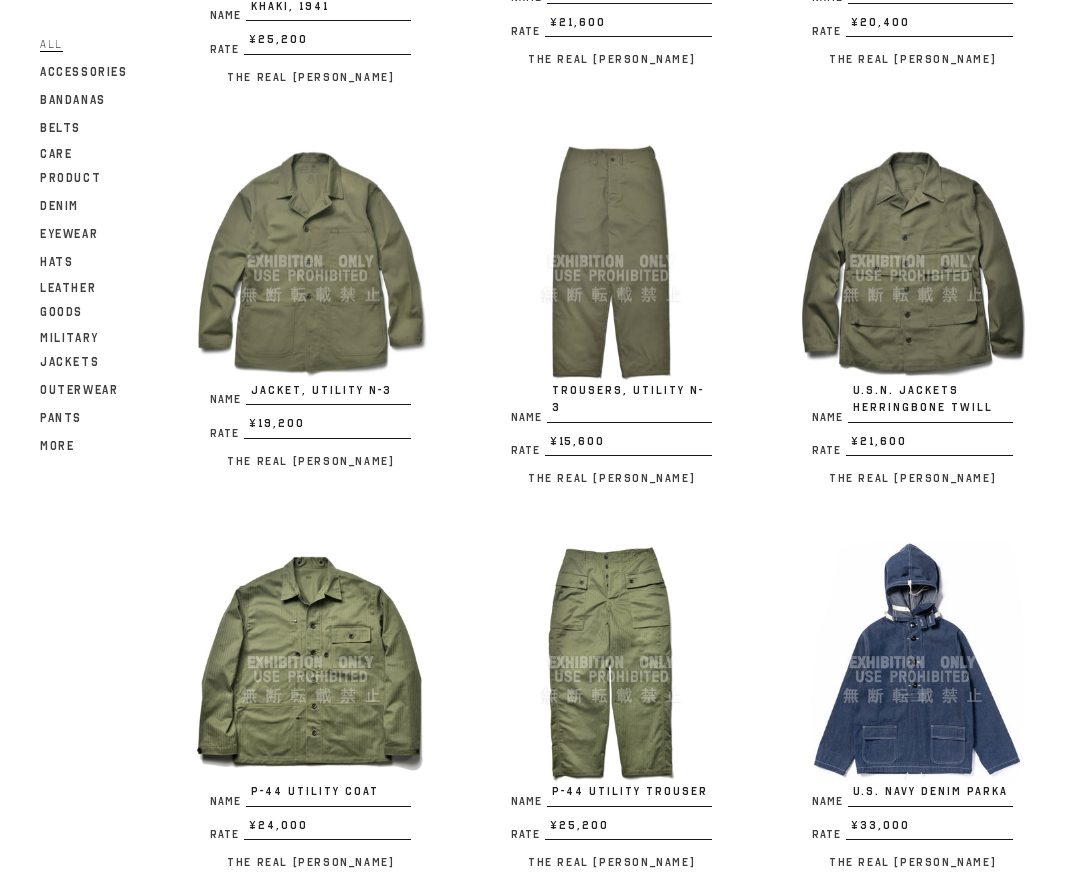 scroll, scrollTop: 2167, scrollLeft: 0, axis: vertical 